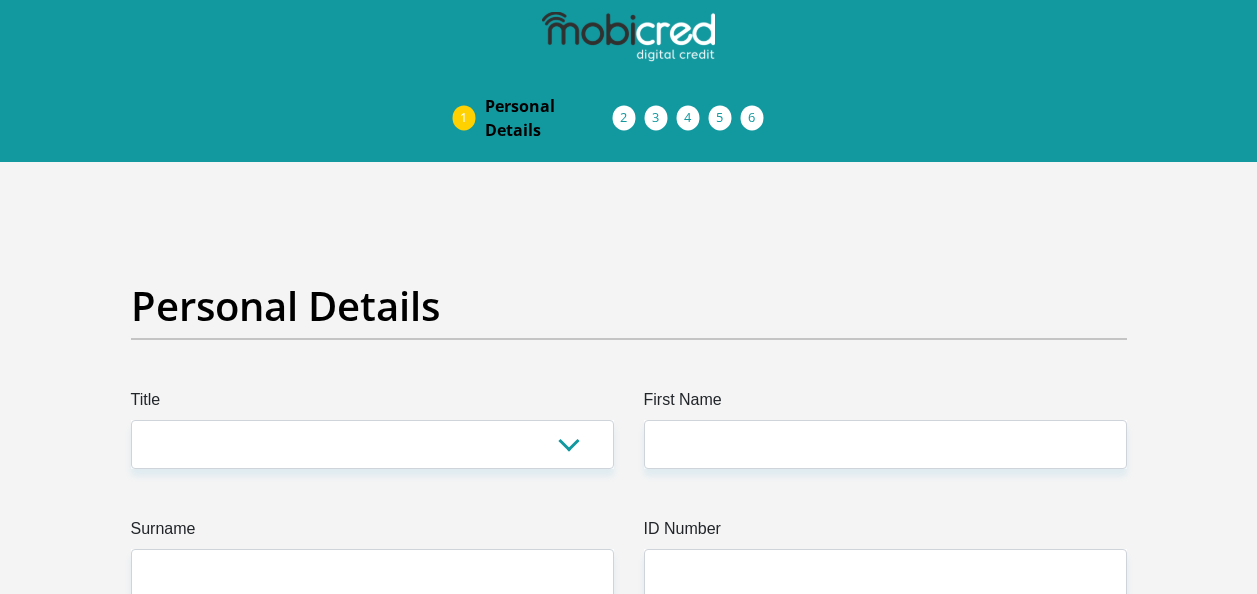 scroll, scrollTop: 300, scrollLeft: 0, axis: vertical 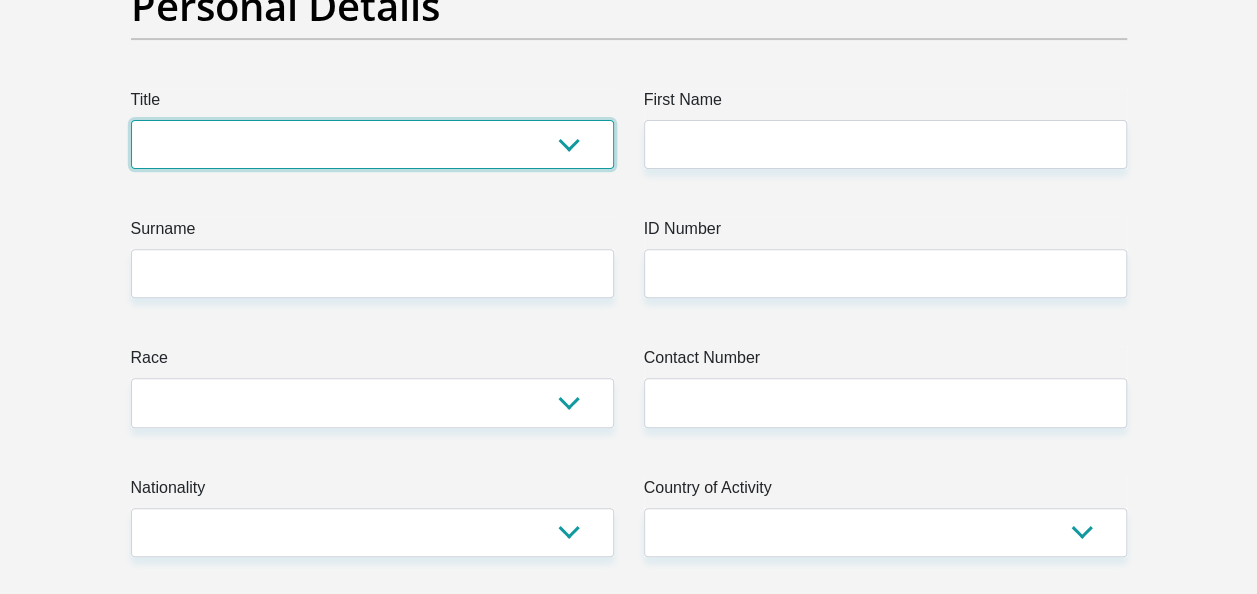 drag, startPoint x: 548, startPoint y: 145, endPoint x: 503, endPoint y: 153, distance: 45.705578 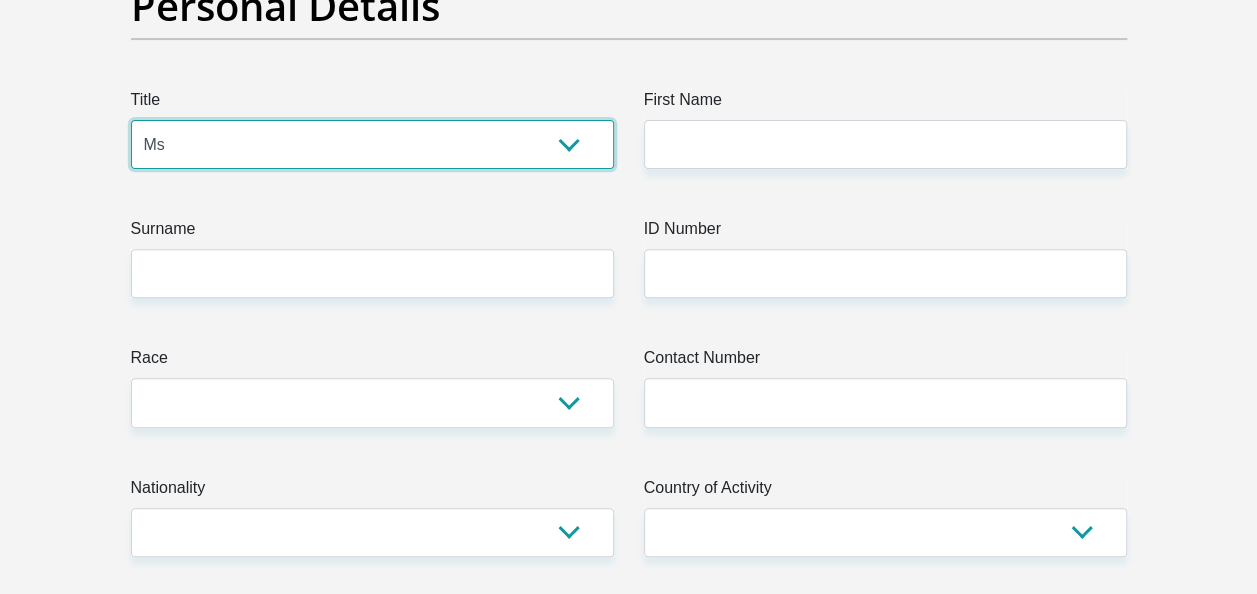 click on "Mr
Ms
Mrs
Dr
Other" at bounding box center [372, 144] 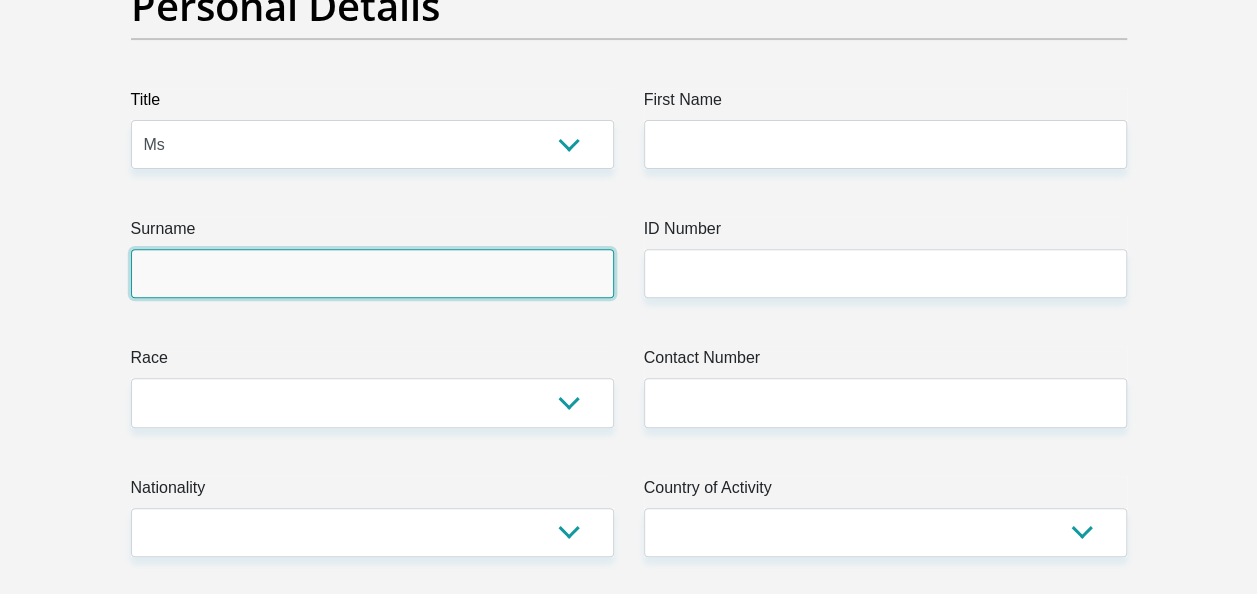 click on "Surname" at bounding box center [372, 273] 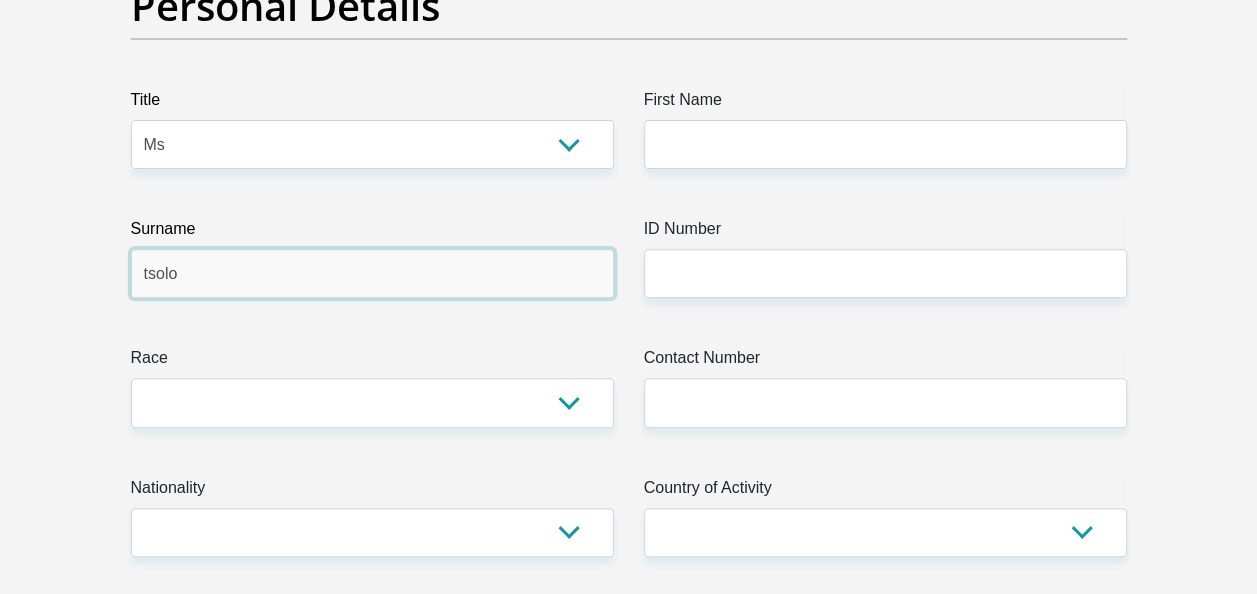 type on "tsolo" 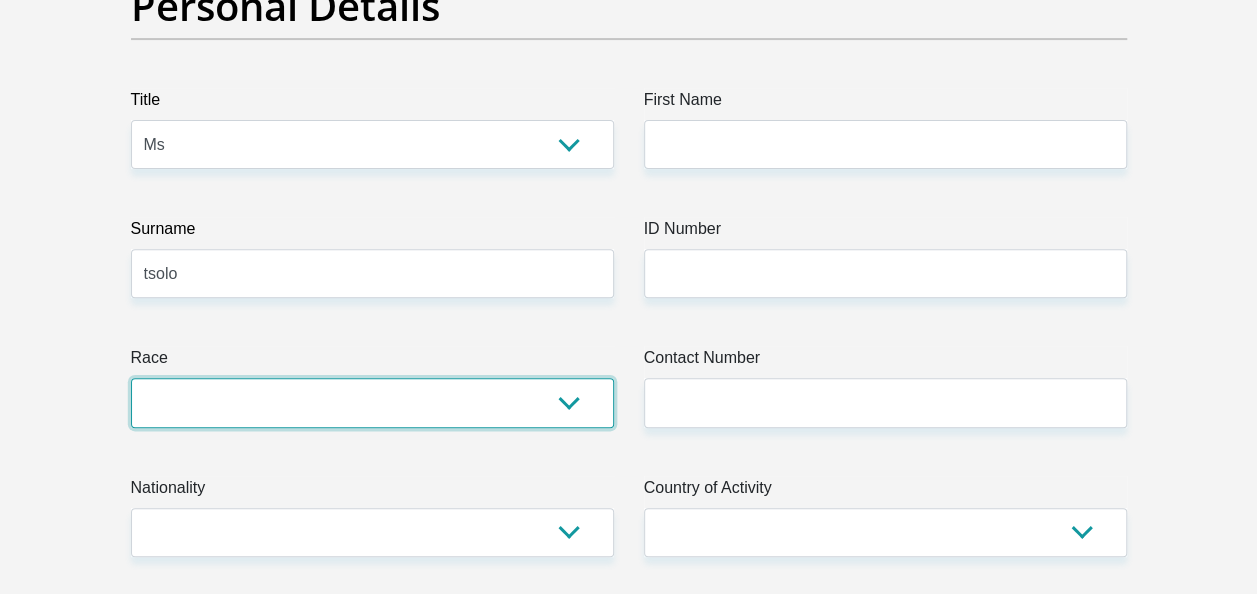 click on "Black
Coloured
Indian
White
Other" at bounding box center (372, 402) 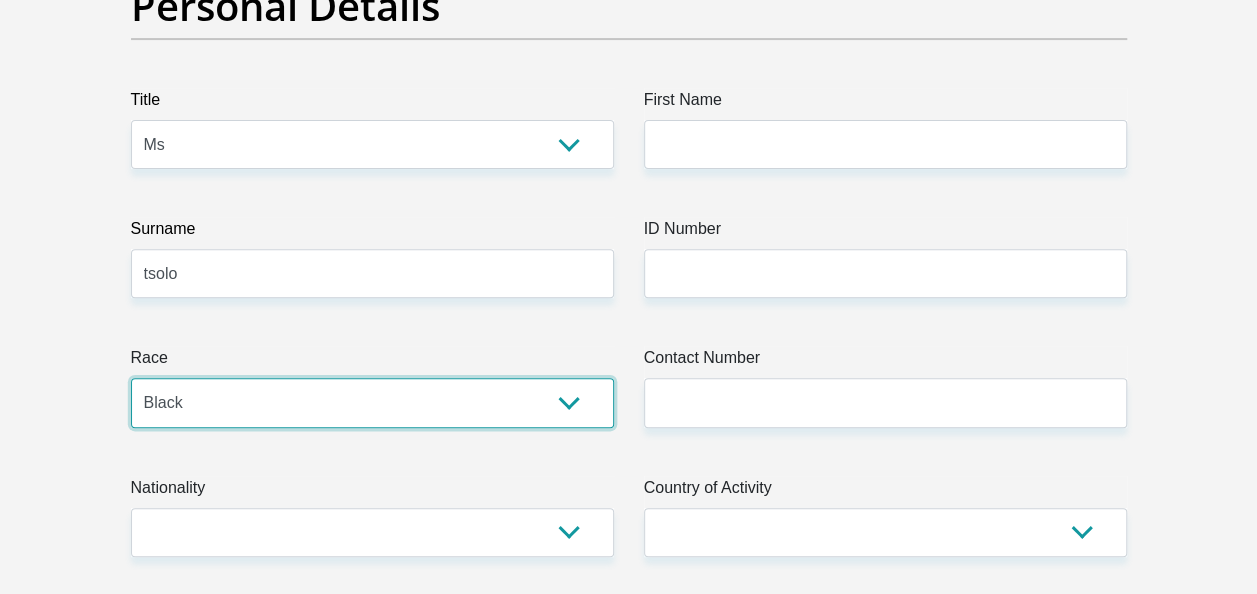 click on "Black
Coloured
Indian
White
Other" at bounding box center [372, 402] 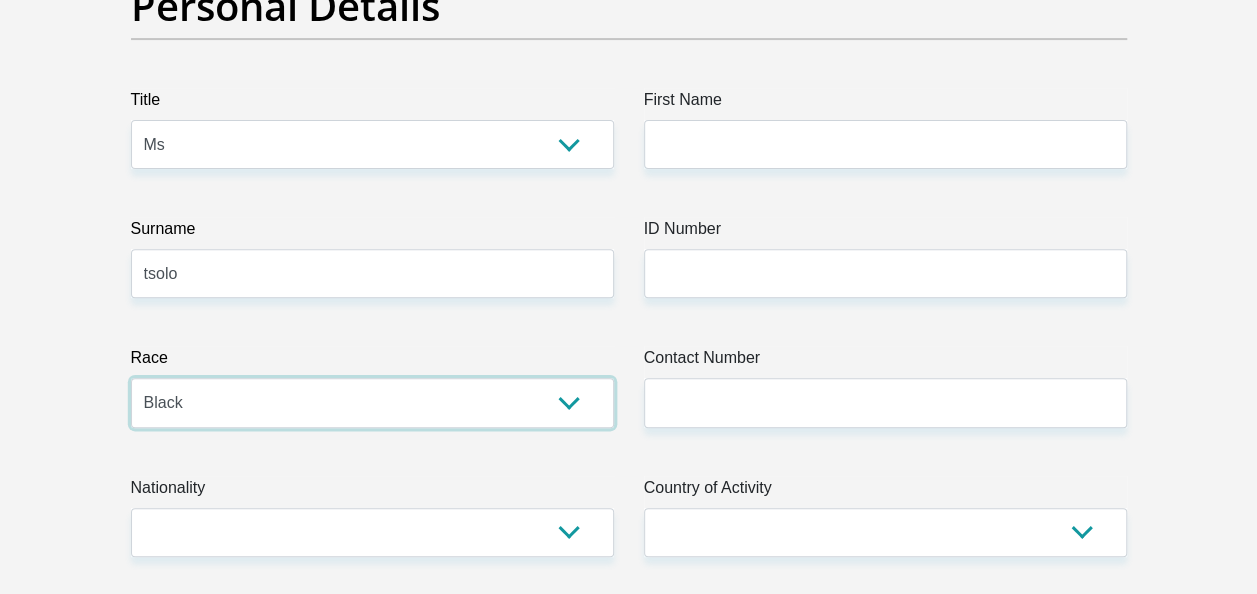 scroll, scrollTop: 400, scrollLeft: 0, axis: vertical 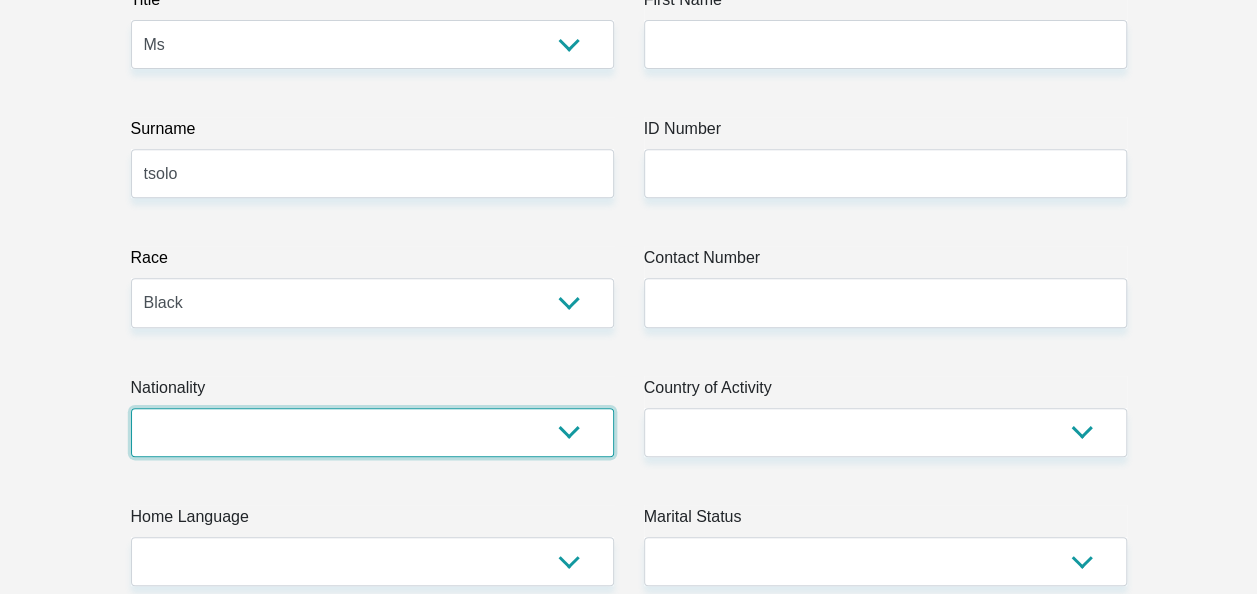 click on "South Africa
Afghanistan
Aland Islands
Albania
Algeria
America Samoa
American Virgin Islands
Andorra
Angola
Anguilla
Antarctica
Antigua and Barbuda
Argentina
Armenia
Aruba
Ascension Island
Australia
Austria
Azerbaijan
Bahamas
Bahrain
Bangladesh
Barbados
Chad" at bounding box center [372, 432] 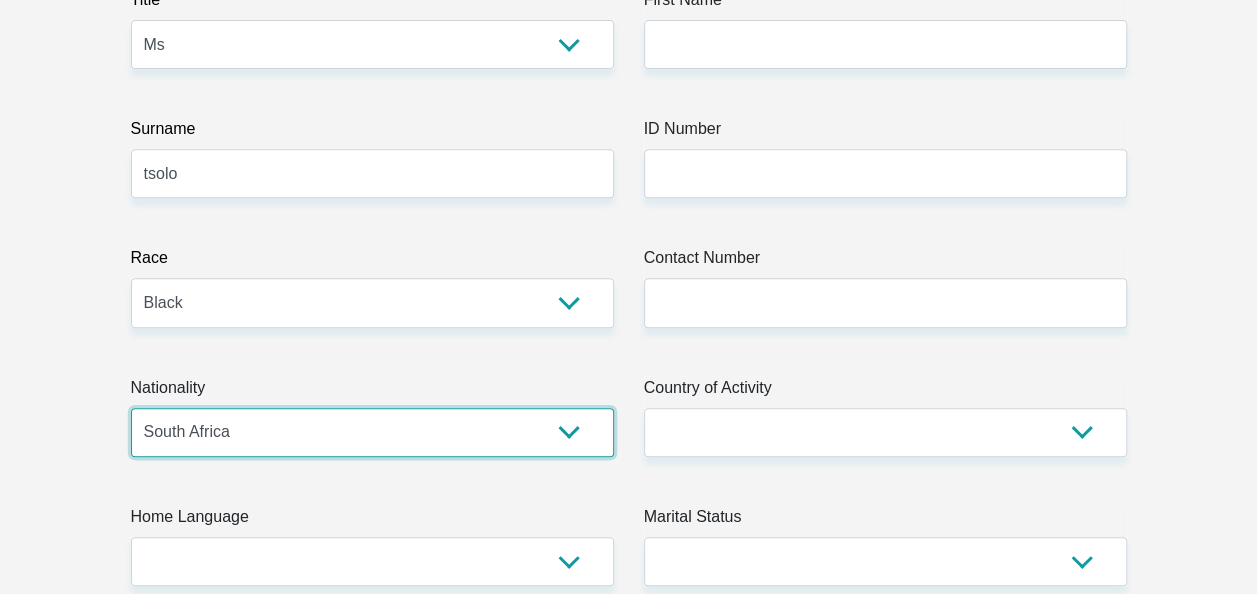 click on "South Africa
Afghanistan
Aland Islands
Albania
Algeria
America Samoa
American Virgin Islands
Andorra
Angola
Anguilla
Antarctica
Antigua and Barbuda
Argentina
Armenia
Aruba
Ascension Island
Australia
Austria
Azerbaijan
Bahamas
Bahrain
Bangladesh
Barbados
Chad" at bounding box center (372, 432) 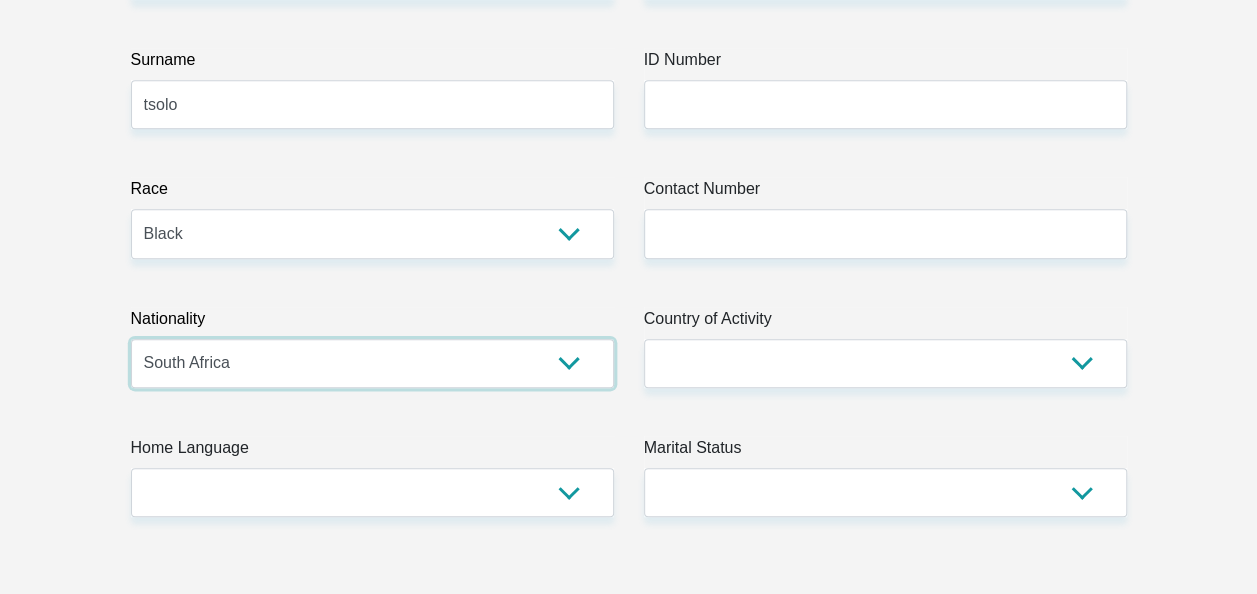scroll, scrollTop: 600, scrollLeft: 0, axis: vertical 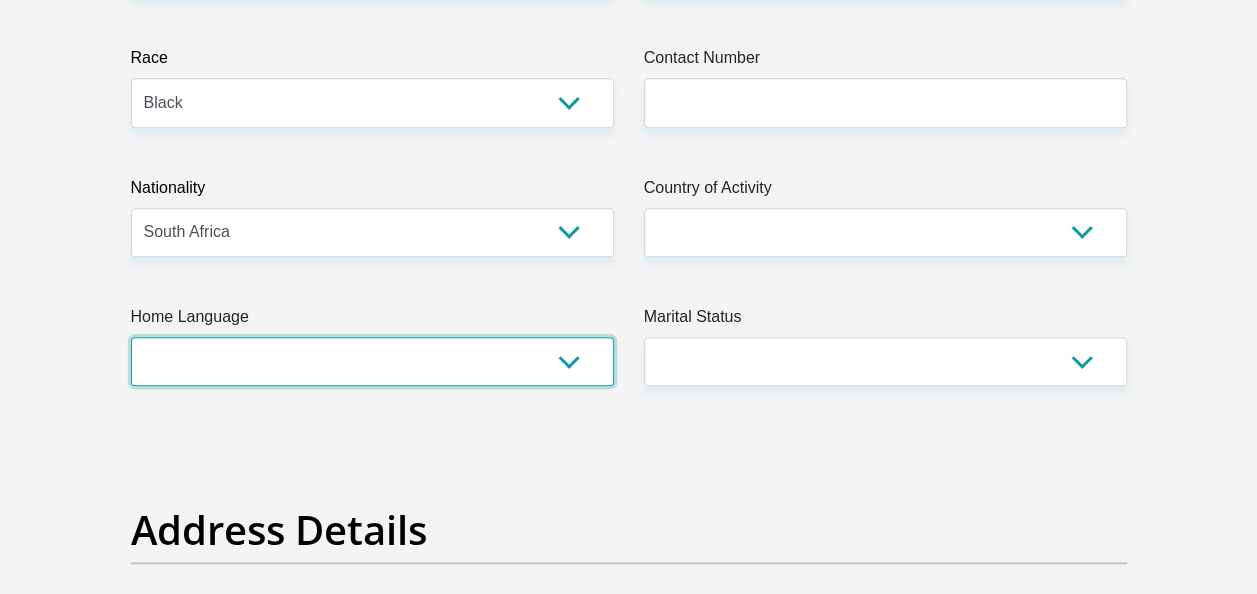 click on "Afrikaans
English
Sepedi
South Ndebele
Southern Sotho
Swati
Tsonga
Tswana
Venda
Xhosa
Zulu
Other" at bounding box center [372, 361] 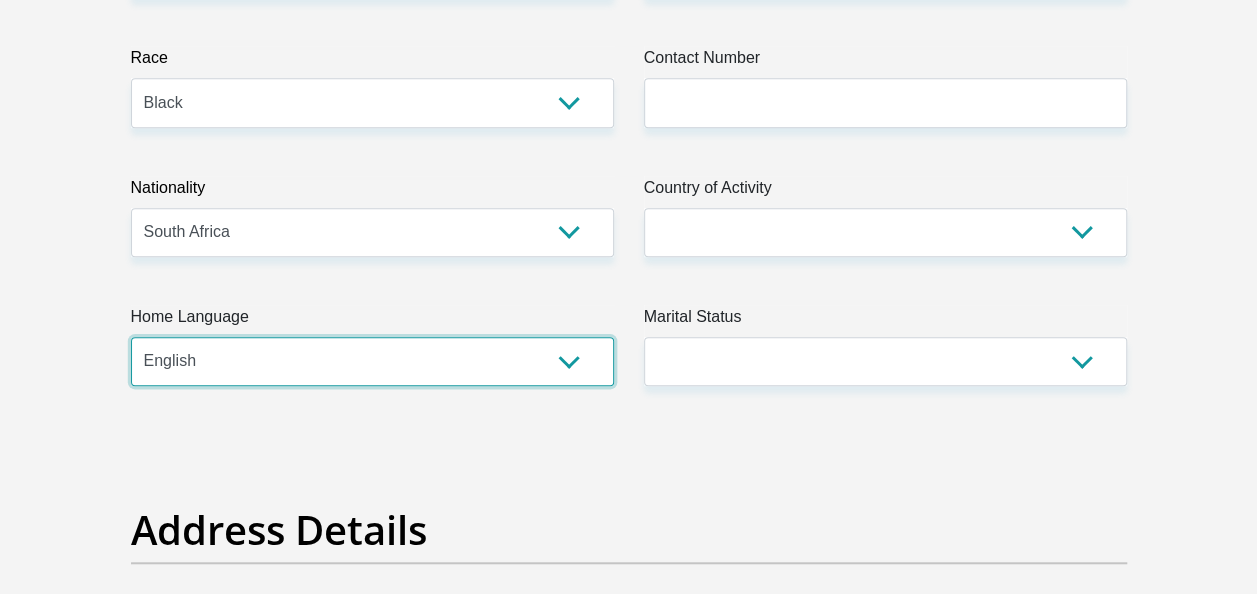 click on "Afrikaans
English
Sepedi
South Ndebele
Southern Sotho
Swati
Tsonga
Tswana
Venda
Xhosa
Zulu
Other" at bounding box center (372, 361) 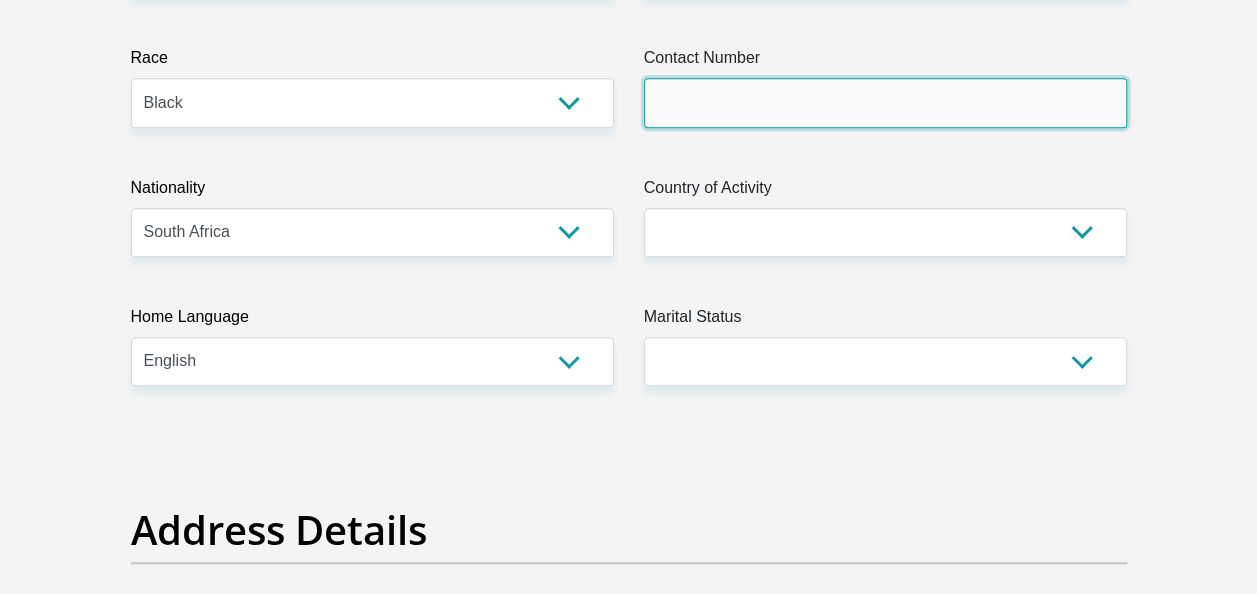 click on "Contact Number" at bounding box center [885, 102] 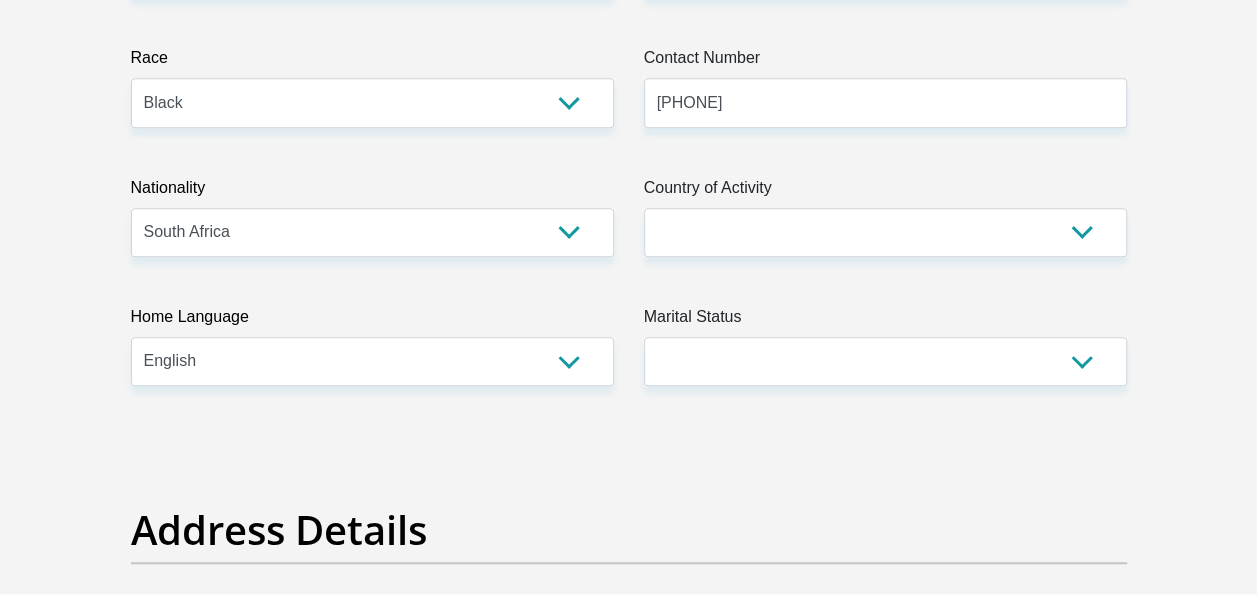 type on "[FIRST][LAST]" 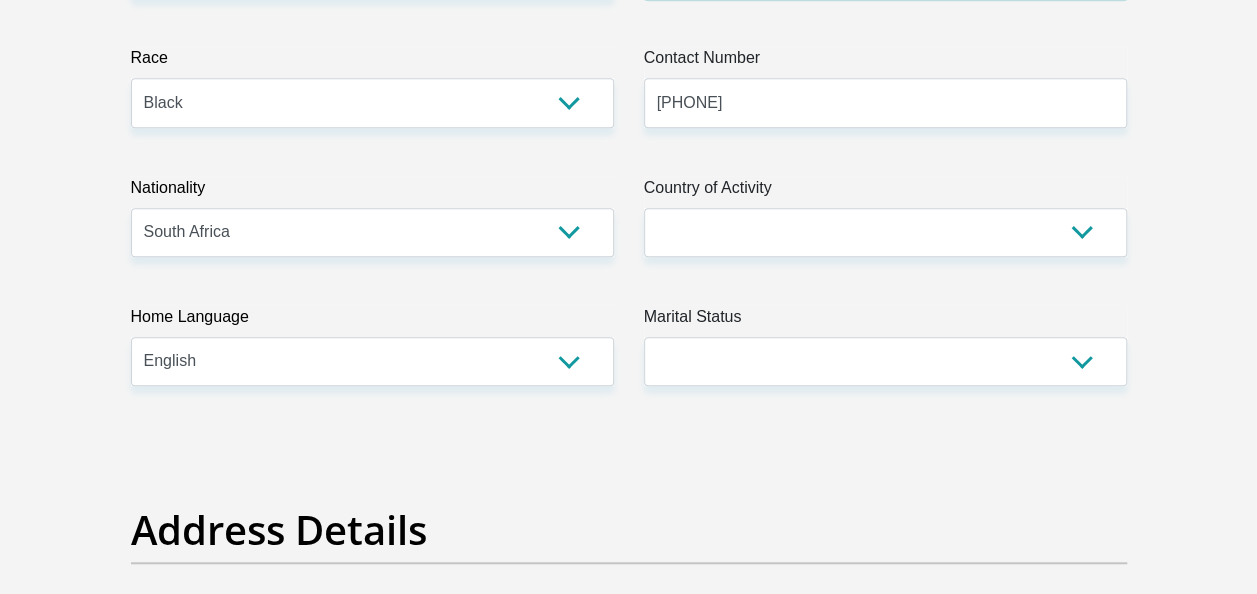 type on "[ID NUMBER]" 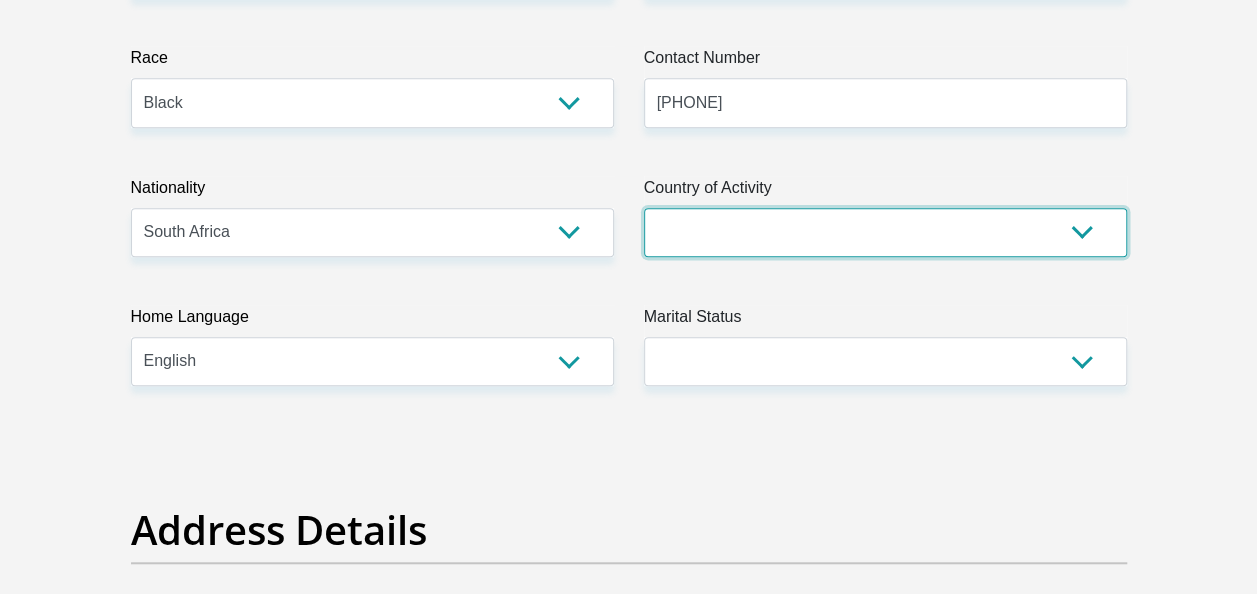 select on "ZAF" 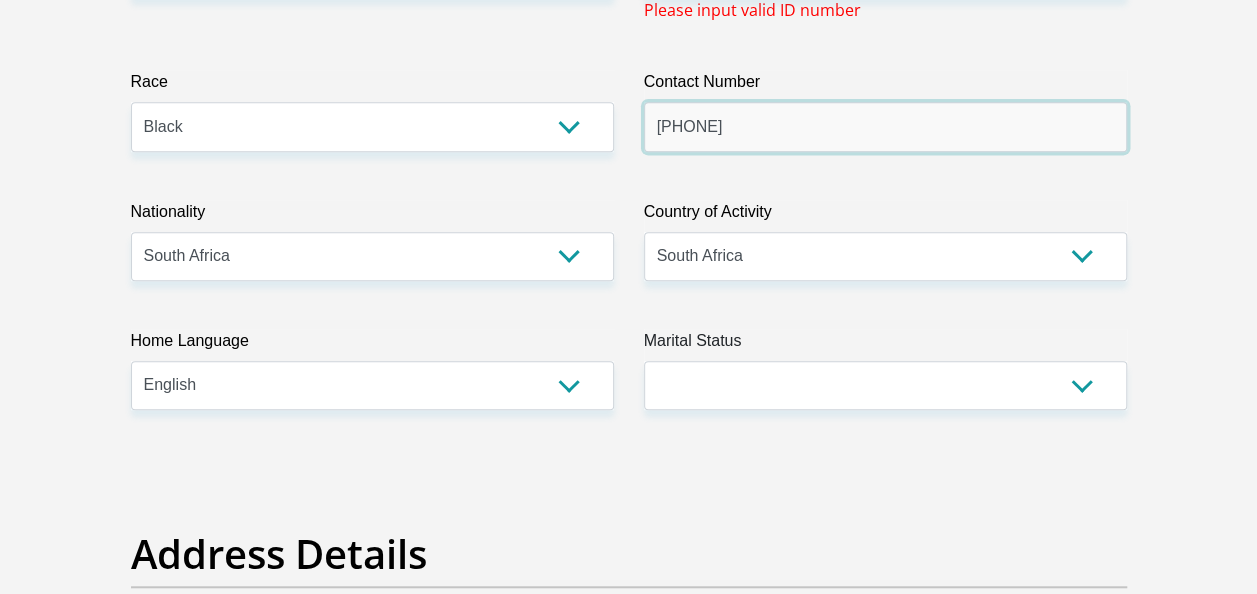 scroll, scrollTop: 624, scrollLeft: 0, axis: vertical 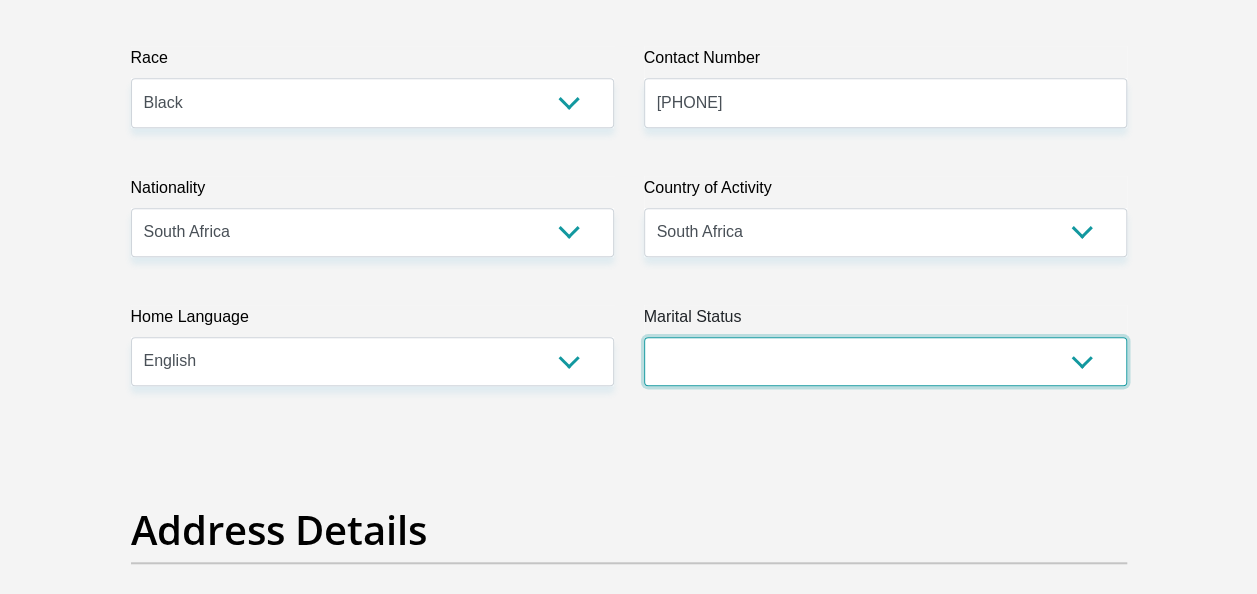 click on "Married ANC
Single
Divorced
Widowed
Married COP or Customary Law" at bounding box center [885, 361] 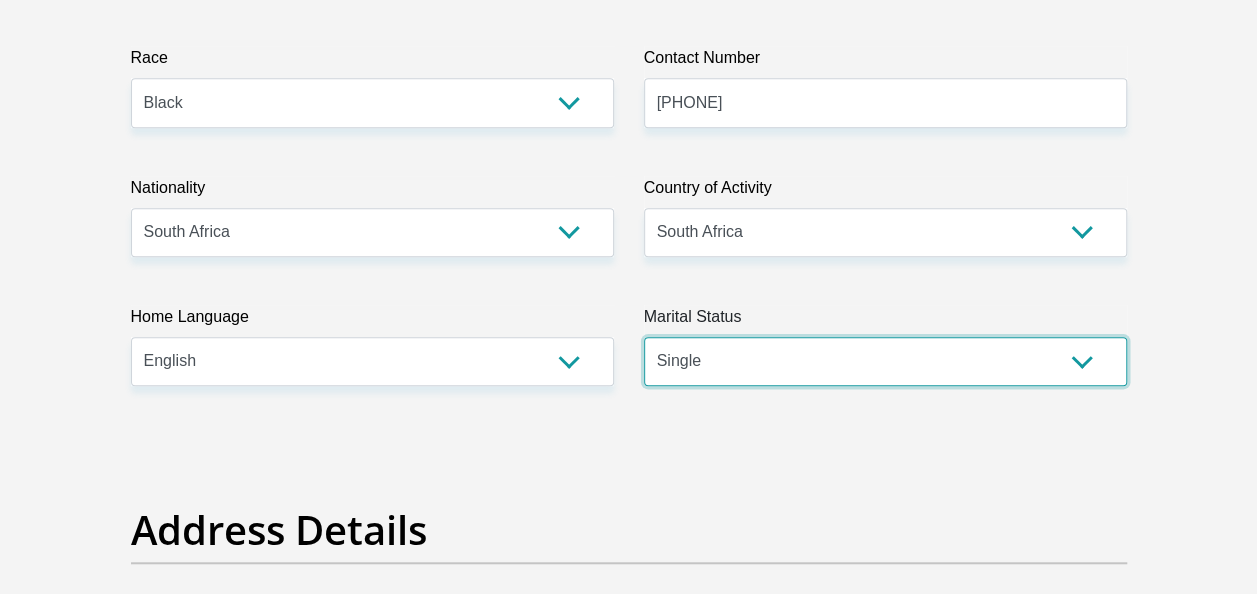 click on "Married ANC
Single
Divorced
Widowed
Married COP or Customary Law" at bounding box center [885, 361] 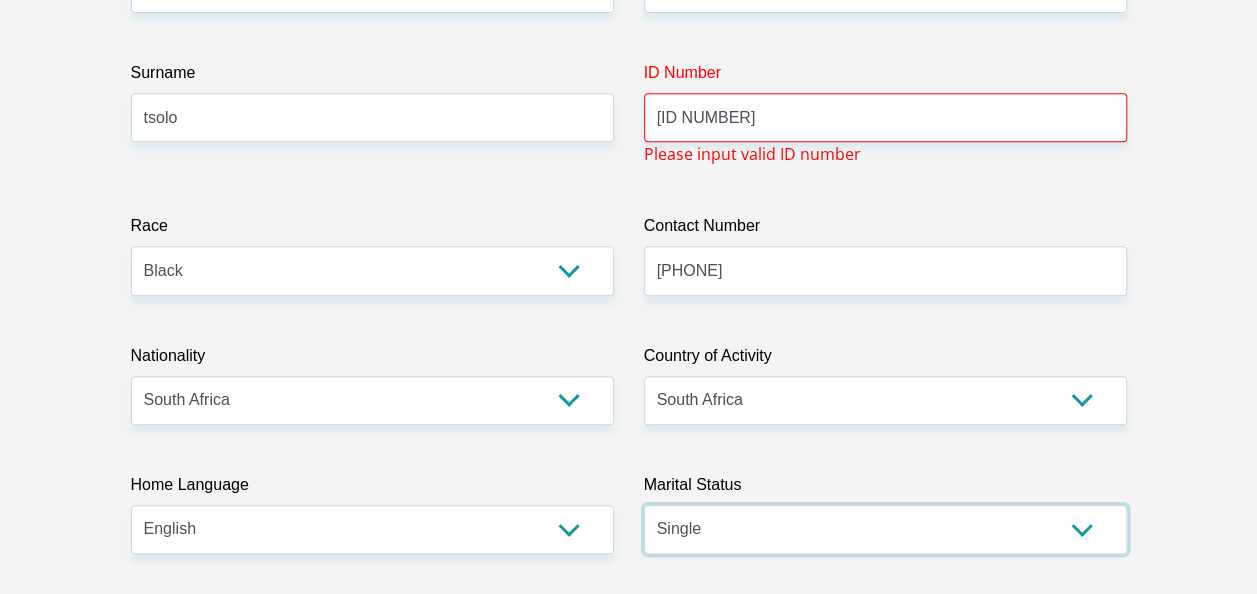scroll, scrollTop: 324, scrollLeft: 0, axis: vertical 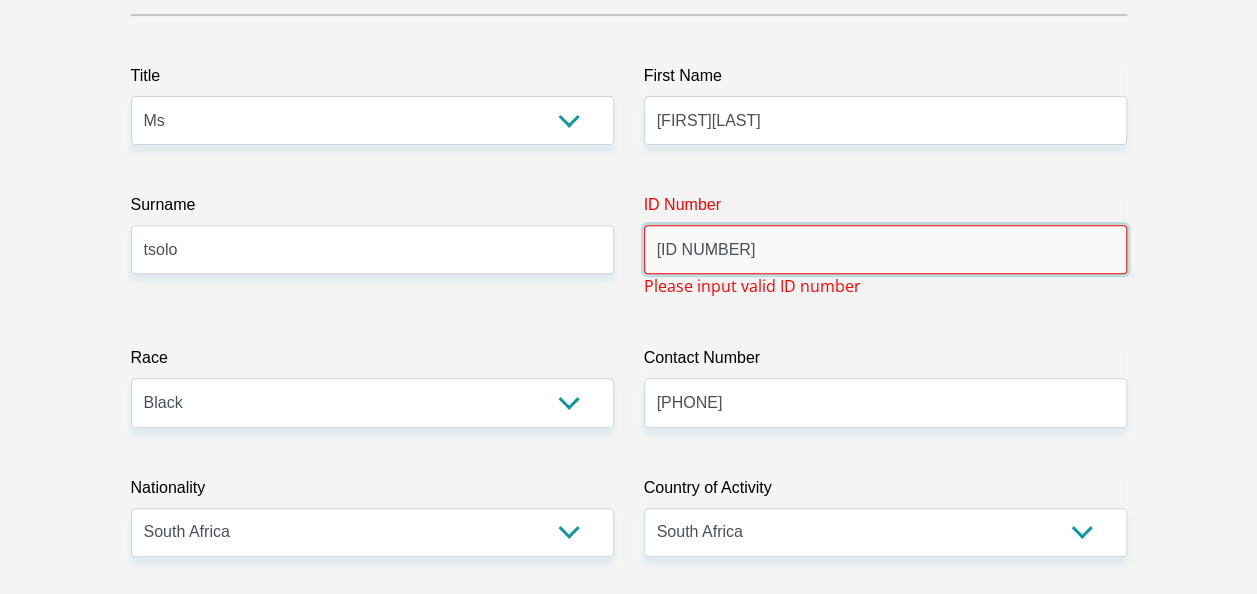 drag, startPoint x: 737, startPoint y: 244, endPoint x: 421, endPoint y: 267, distance: 316.8359 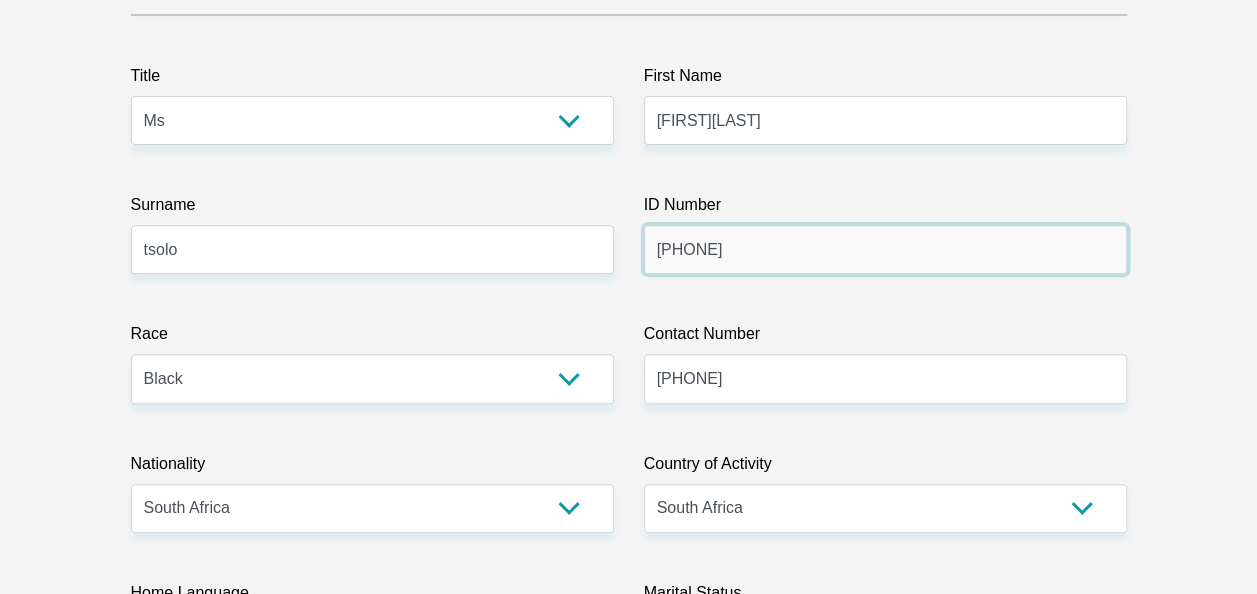 type on "[PHONE]" 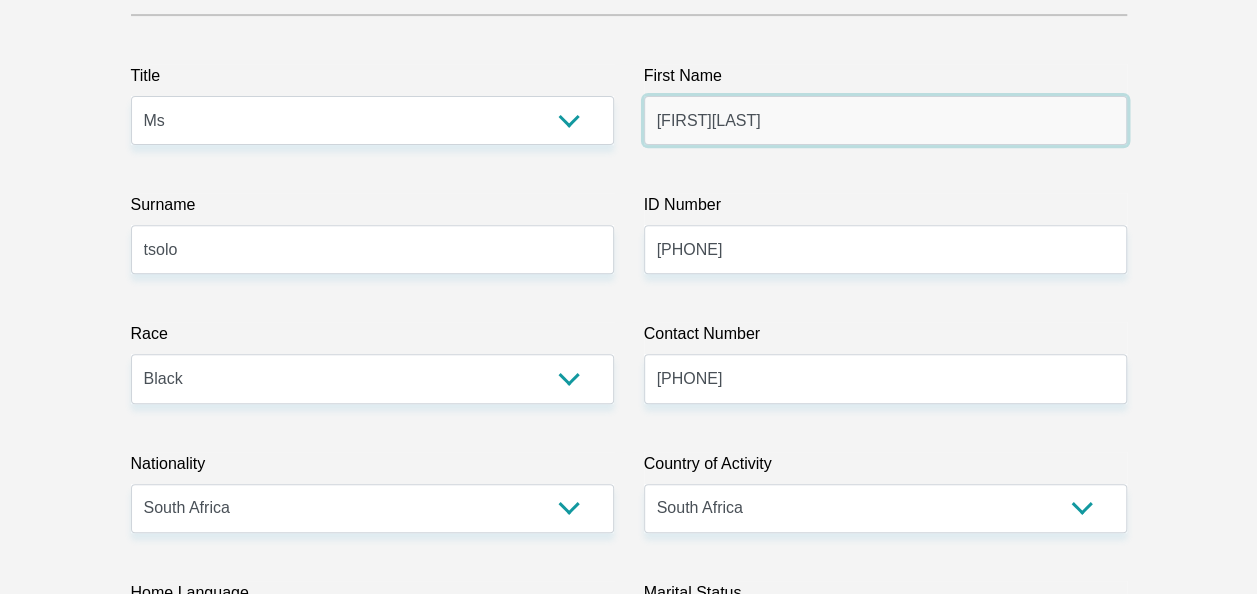 click on "[FIRST][LAST]" at bounding box center [885, 120] 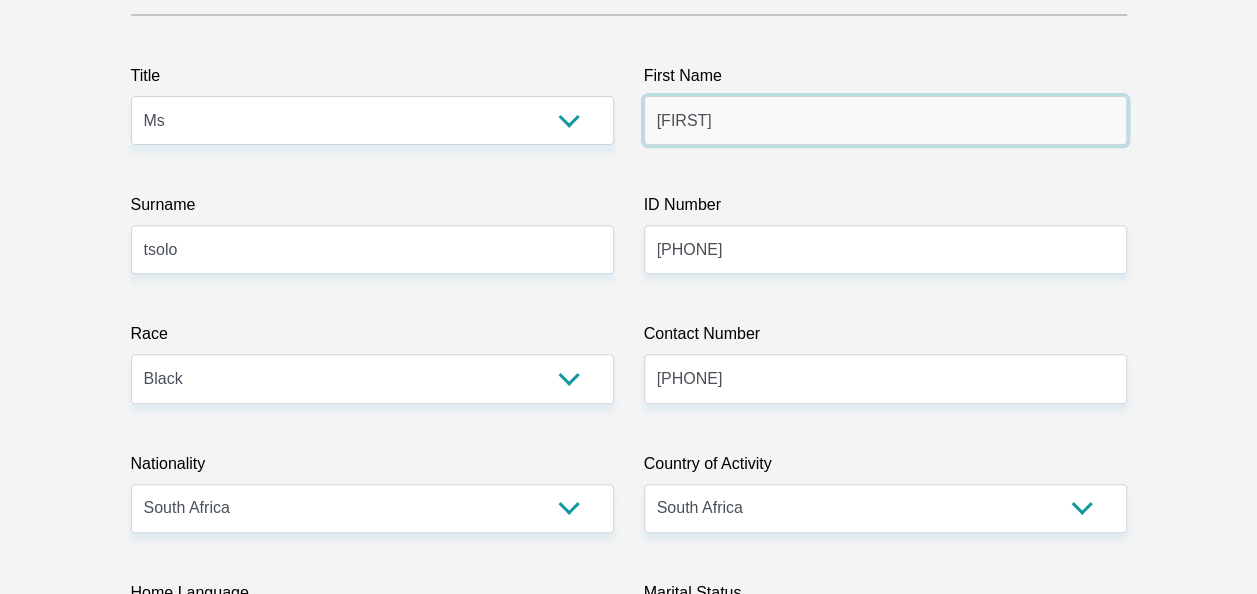 type on "[FIRST][LAST]" 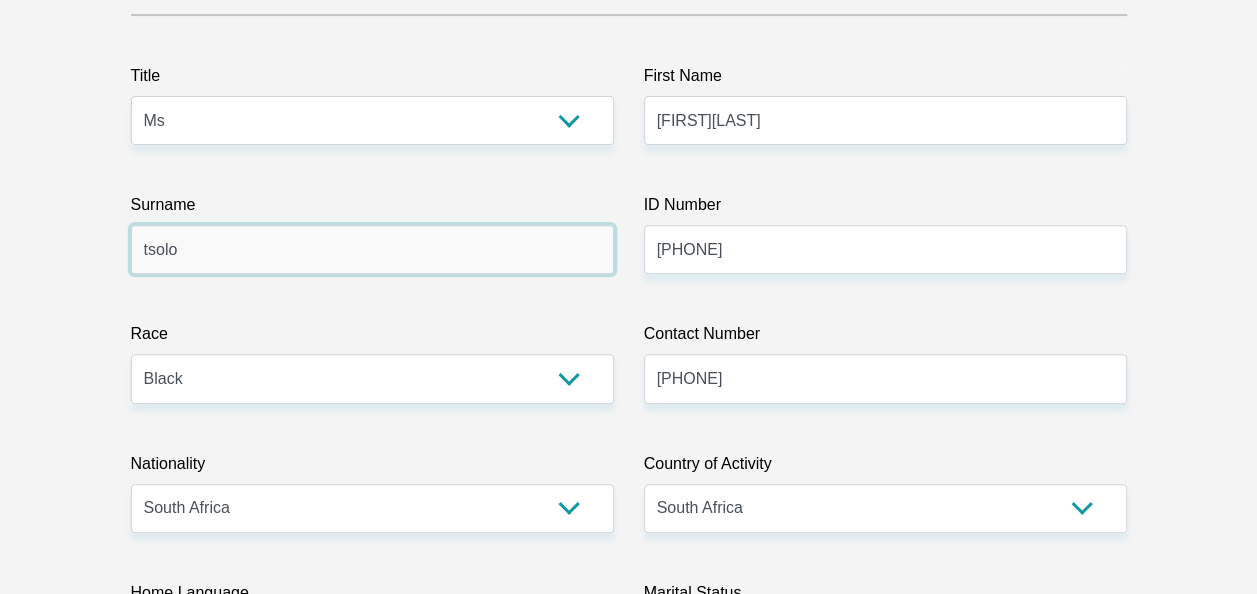 type on "t" 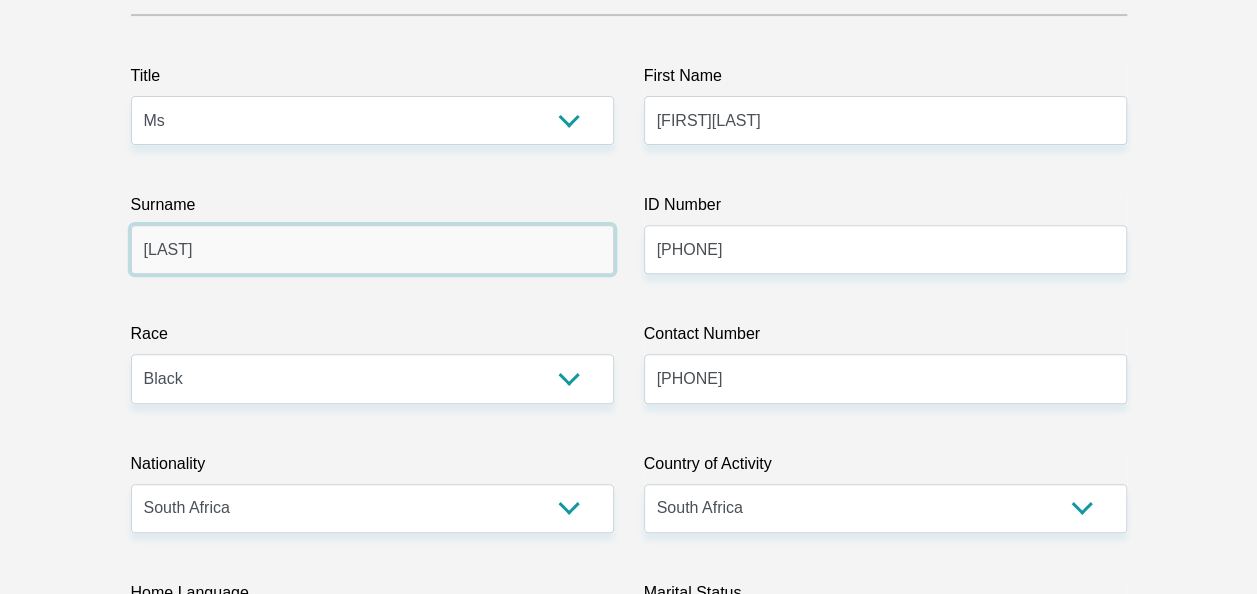 type on "[LAST]" 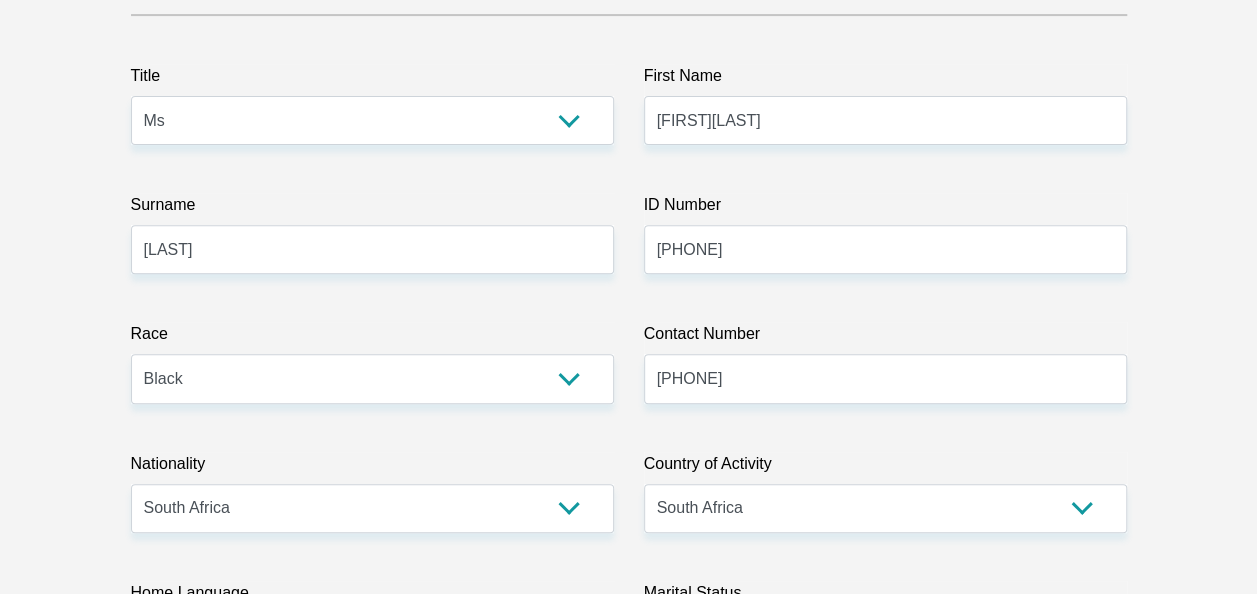 click on "Surname" at bounding box center (372, 209) 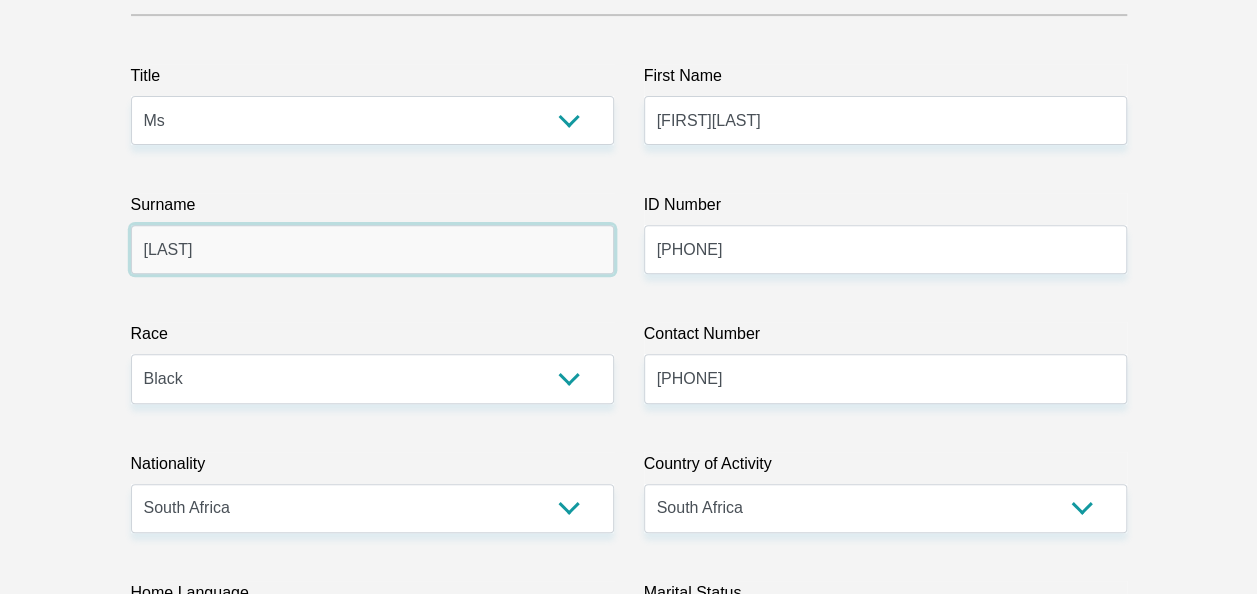 click on "[LAST]" at bounding box center [372, 249] 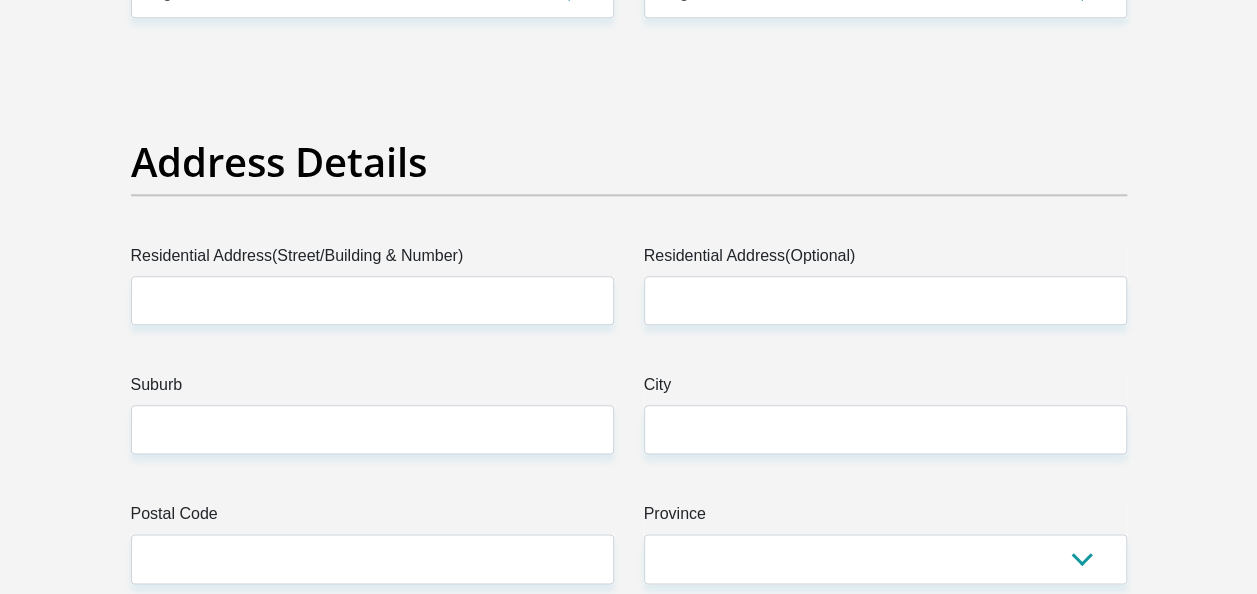scroll, scrollTop: 1024, scrollLeft: 0, axis: vertical 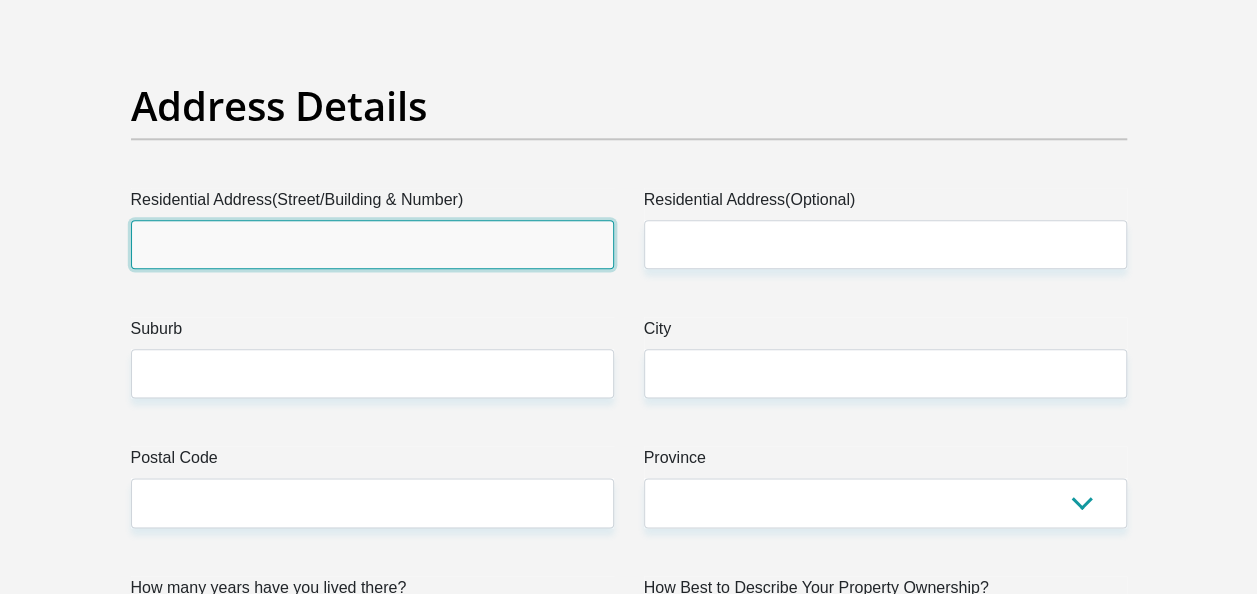 click on "Residential Address(Street/Building & Number)" at bounding box center (372, 244) 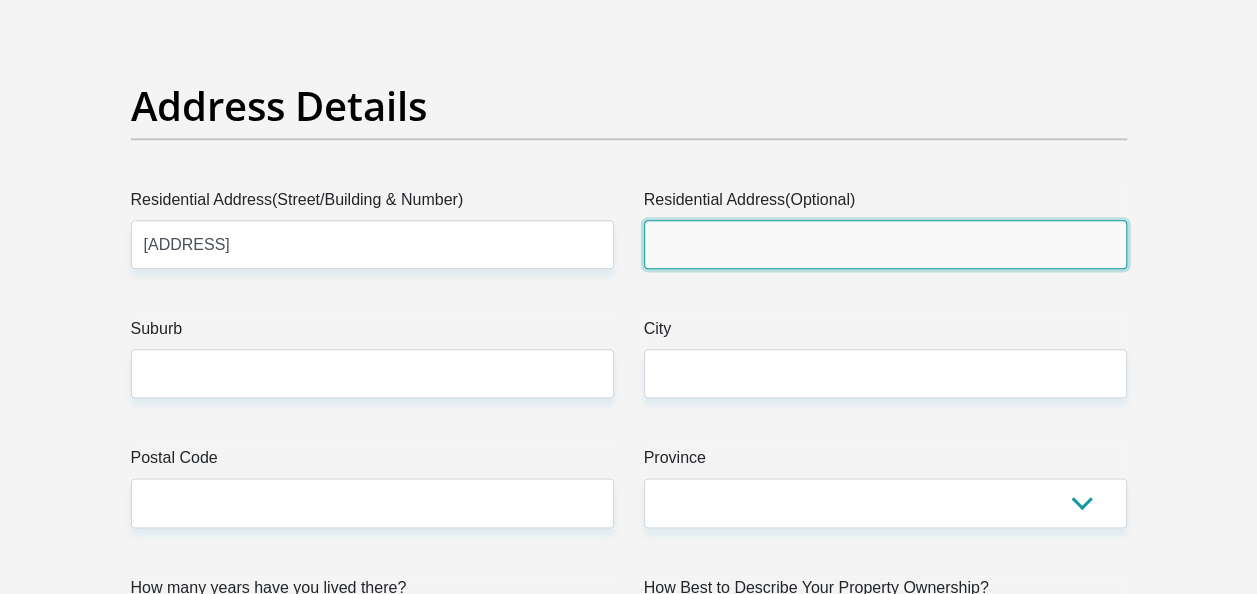 type on "[ADDRESS]" 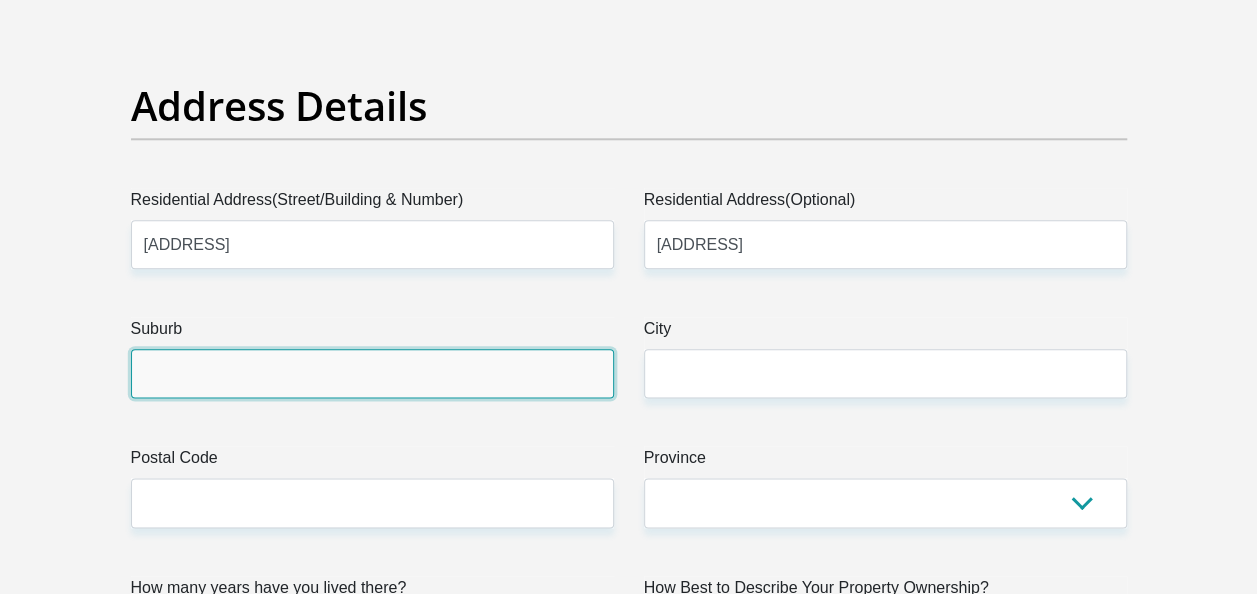 type on "[CITY]" 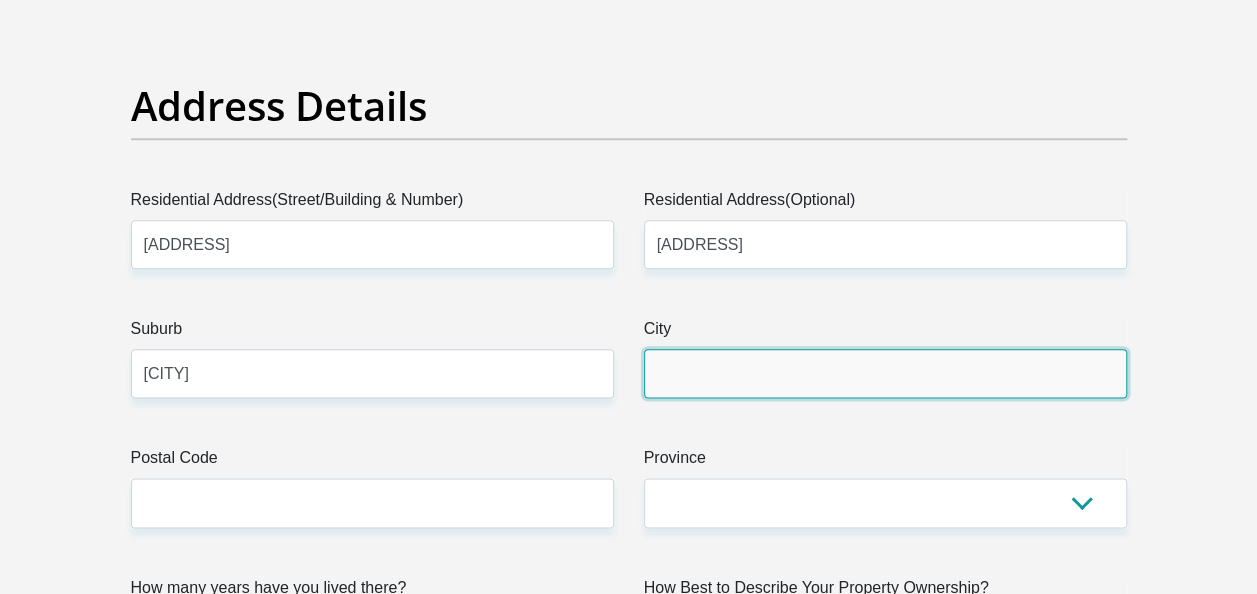 type on "[CITY]" 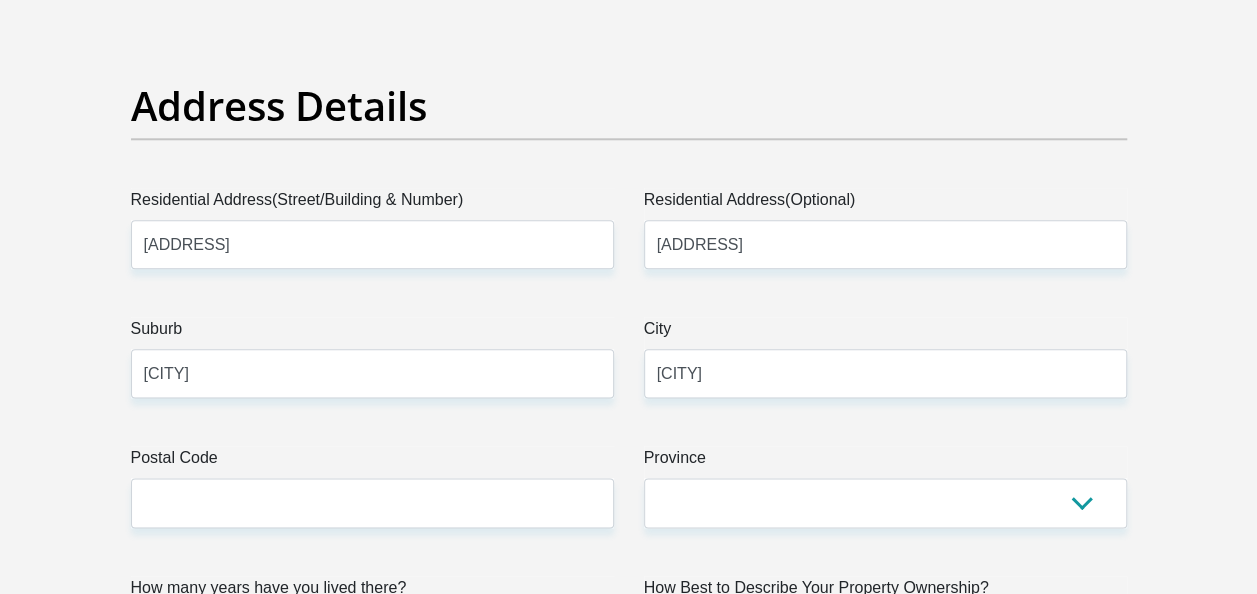 type on "[EMAIL]" 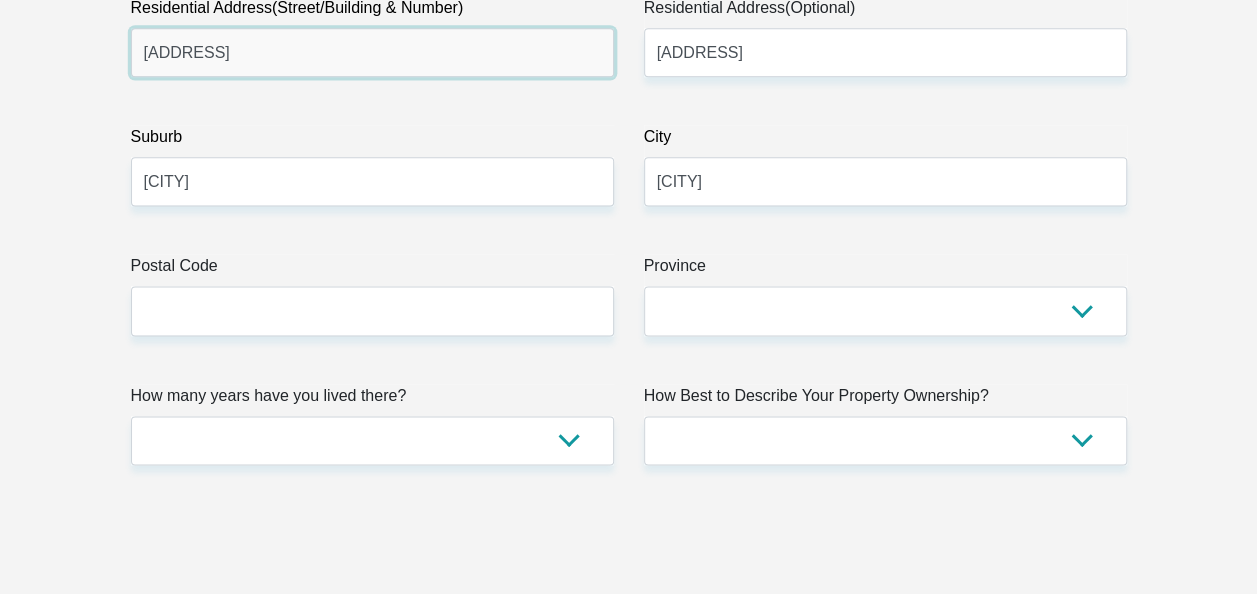 scroll, scrollTop: 1224, scrollLeft: 0, axis: vertical 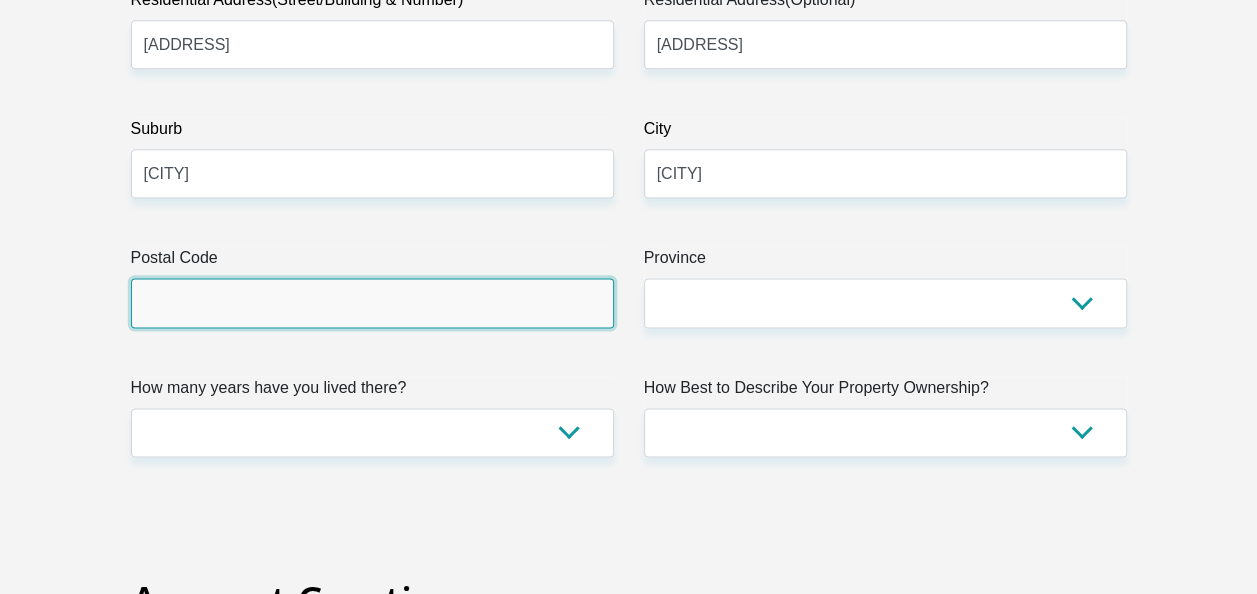 click on "Postal Code" at bounding box center [372, 302] 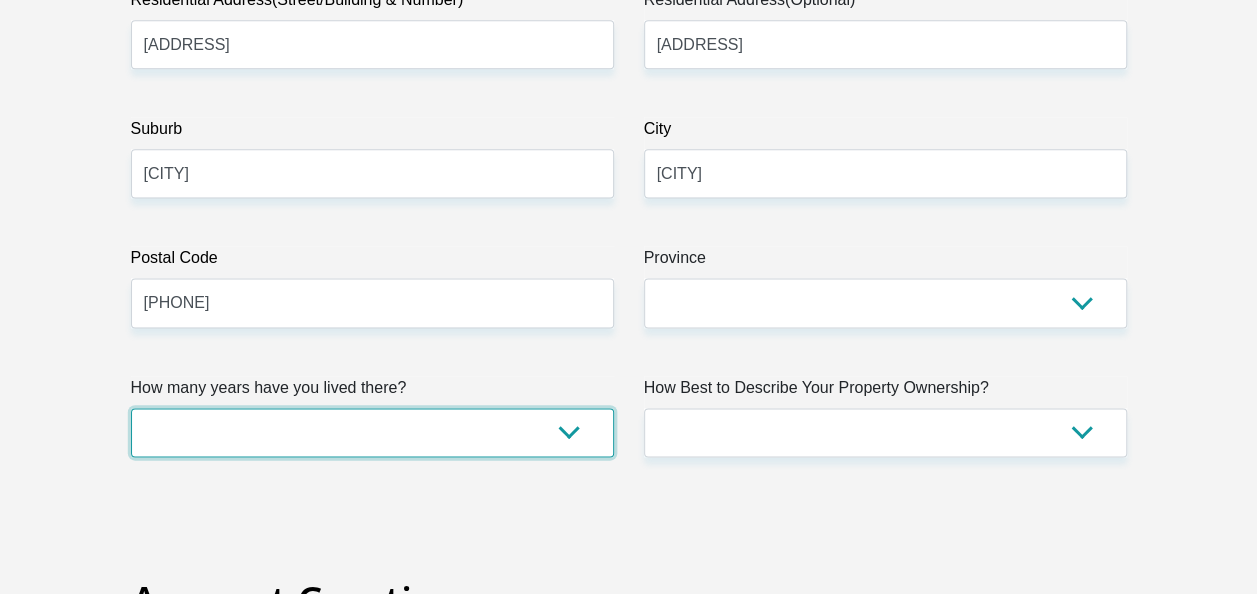 click on "less than 1 year
1-3 years
3-5 years
5+ years" at bounding box center (372, 432) 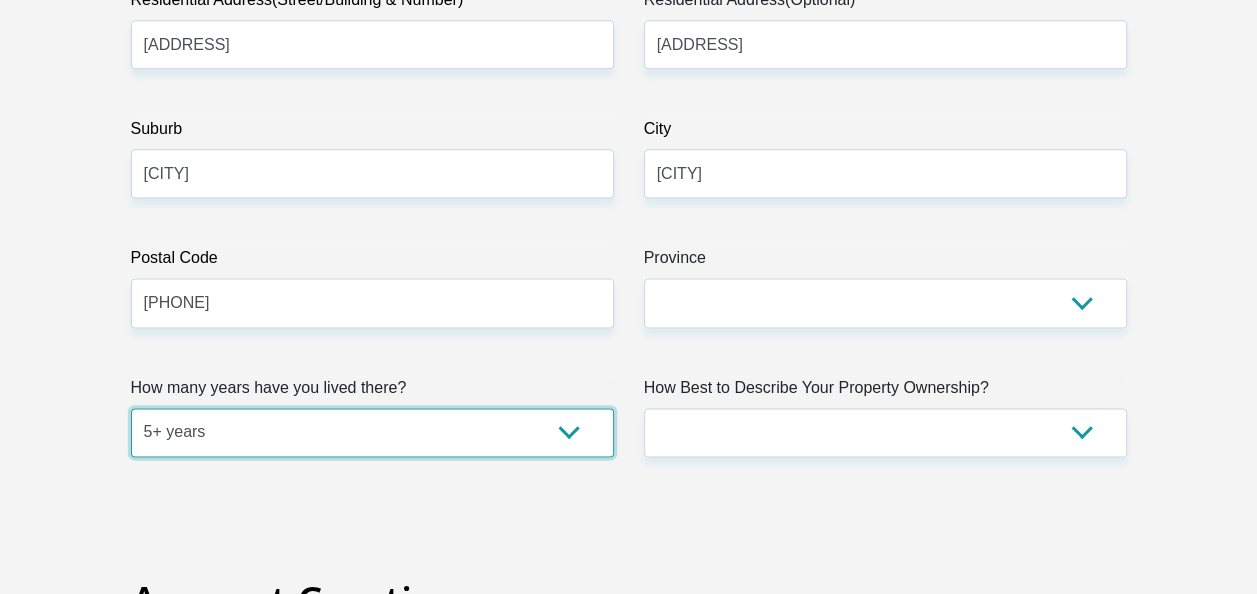 click on "less than 1 year
1-3 years
3-5 years
5+ years" at bounding box center [372, 432] 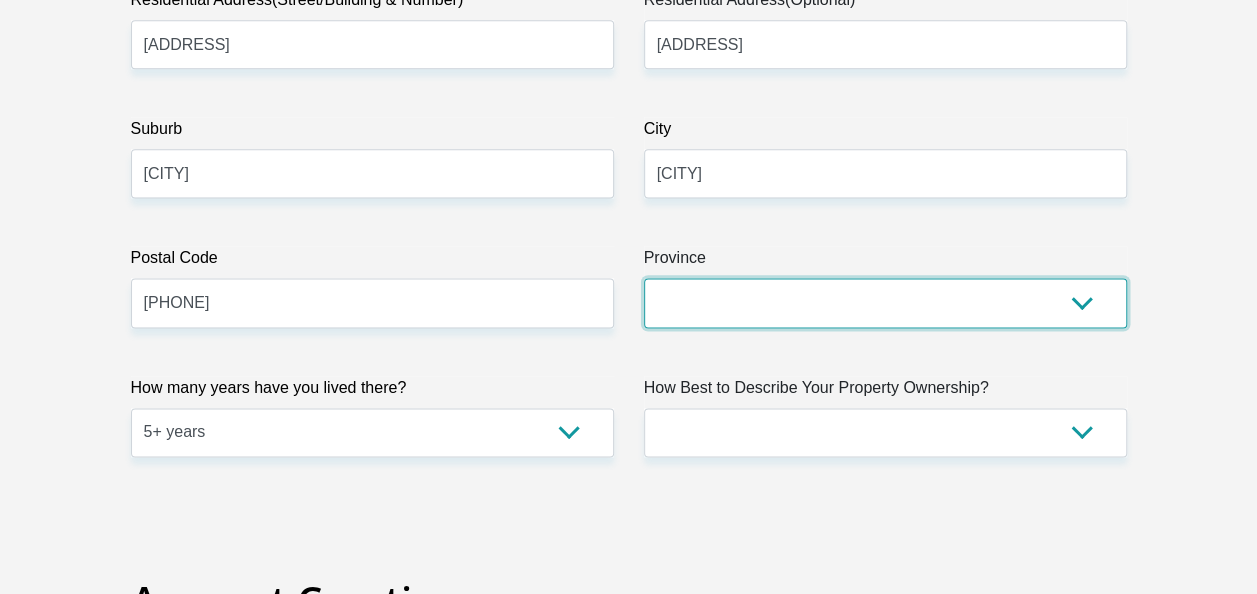 click on "Eastern Cape
Free State
Gauteng
KwaZulu-Natal
Limpopo
Mpumalanga
Northern Cape
North West
Western Cape" at bounding box center [885, 302] 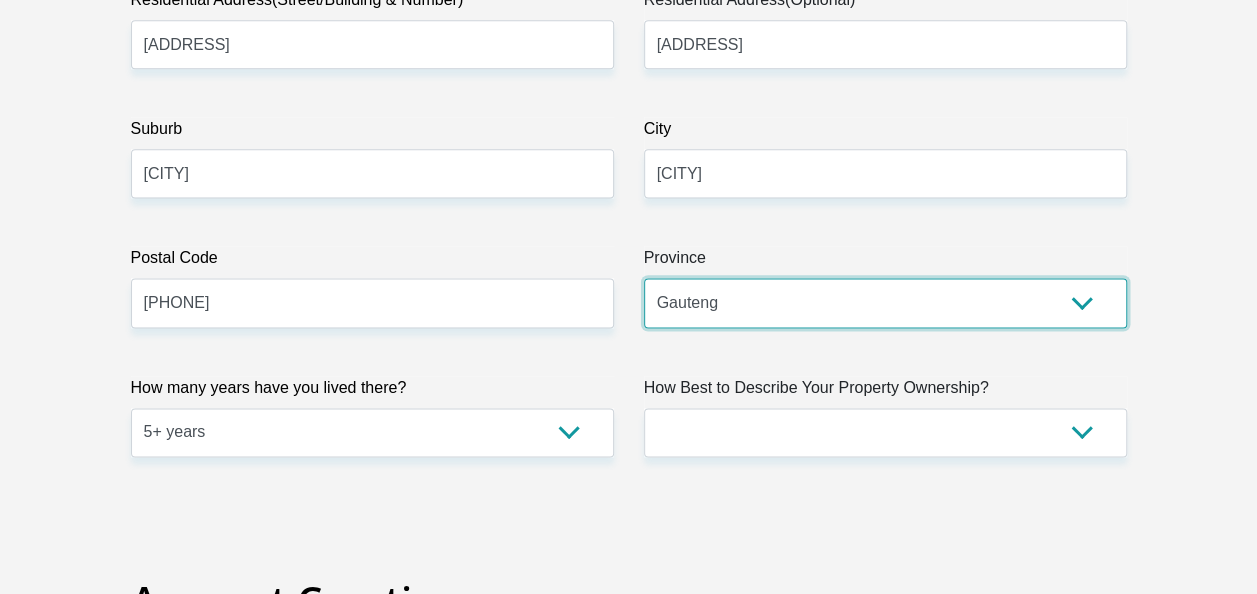 click on "Eastern Cape
Free State
Gauteng
KwaZulu-Natal
Limpopo
Mpumalanga
Northern Cape
North West
Western Cape" at bounding box center (885, 302) 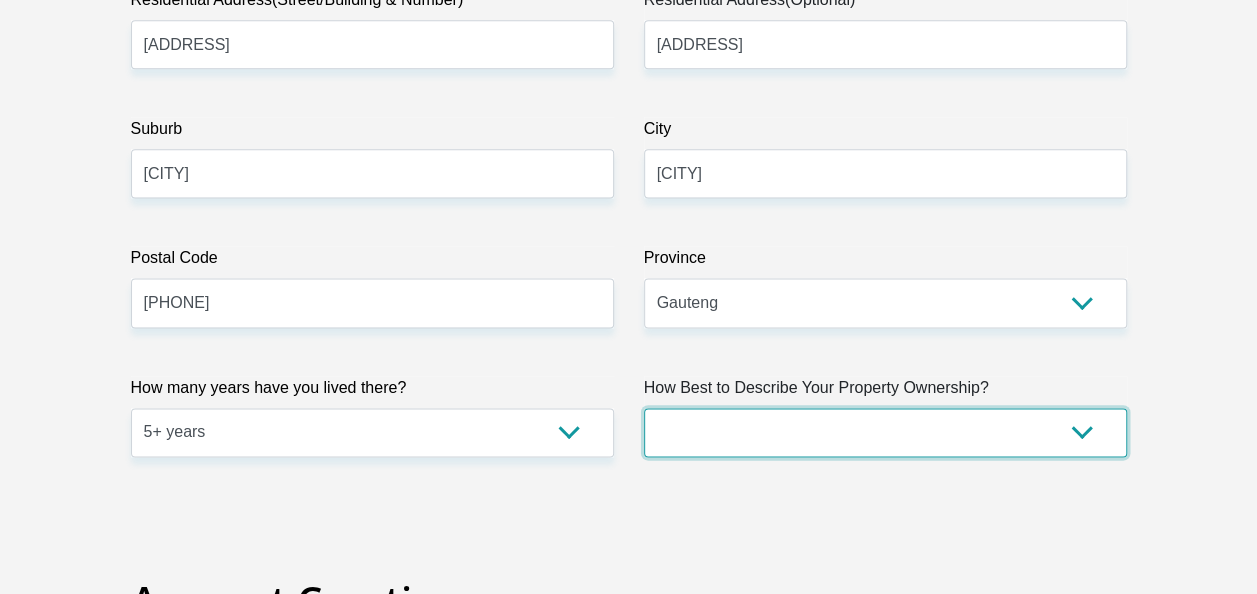 click on "Owned
Rented
Family Owned
Company Dwelling" at bounding box center [885, 432] 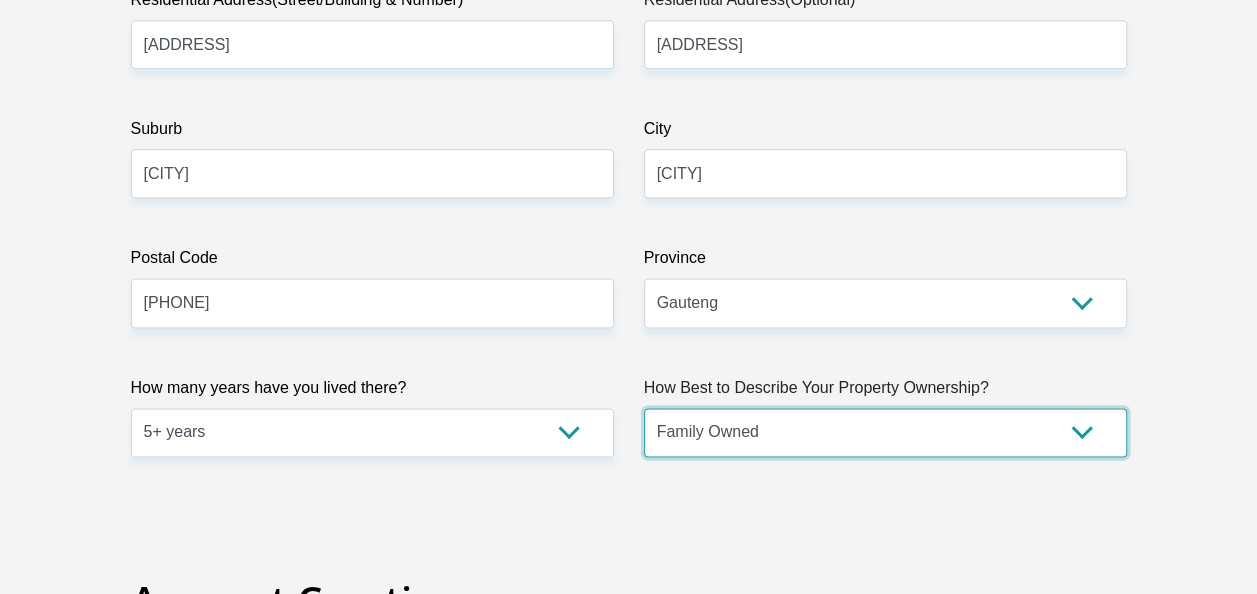 click on "Owned
Rented
Family Owned
Company Dwelling" at bounding box center (885, 432) 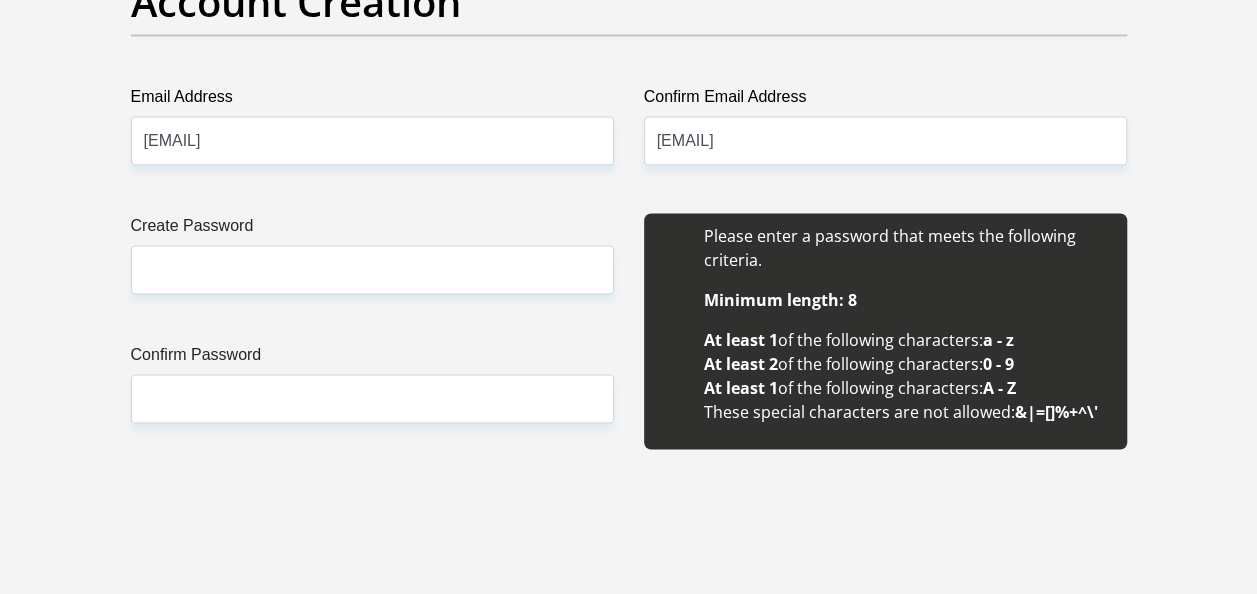 scroll, scrollTop: 1824, scrollLeft: 0, axis: vertical 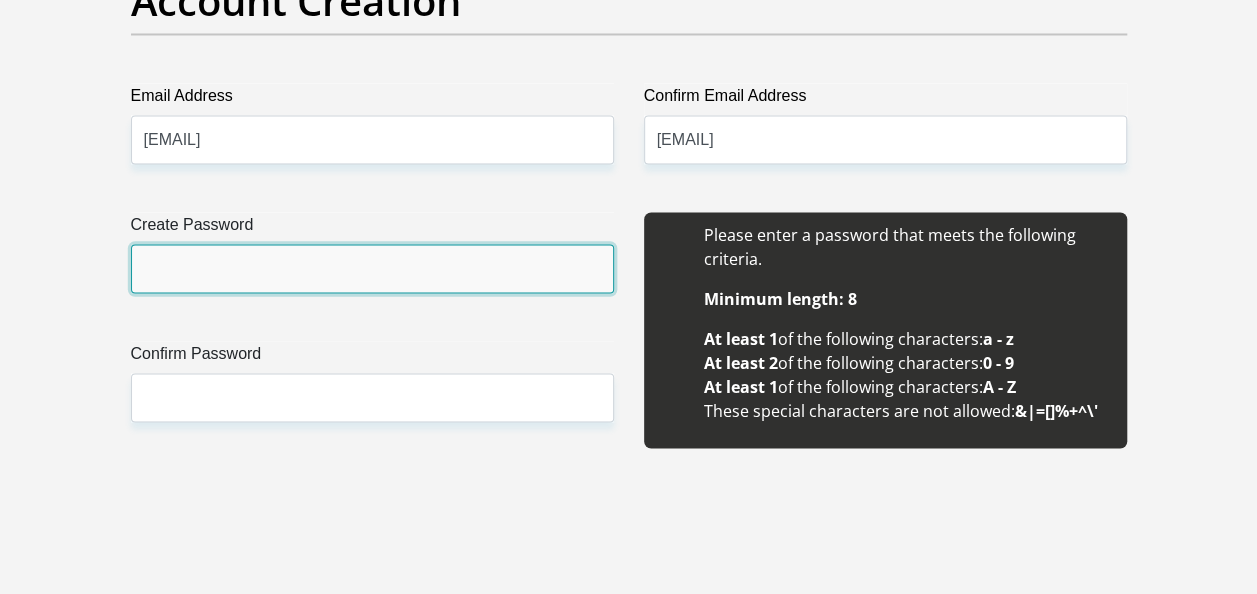 click on "Create Password" at bounding box center (372, 268) 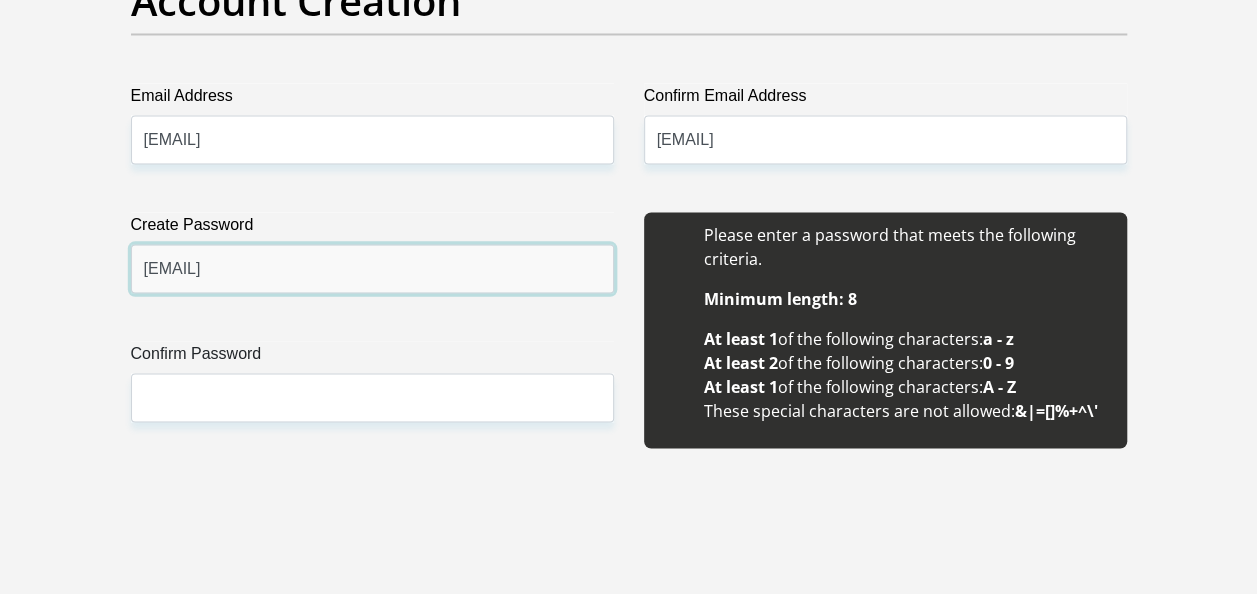 type on "[EMAIL]" 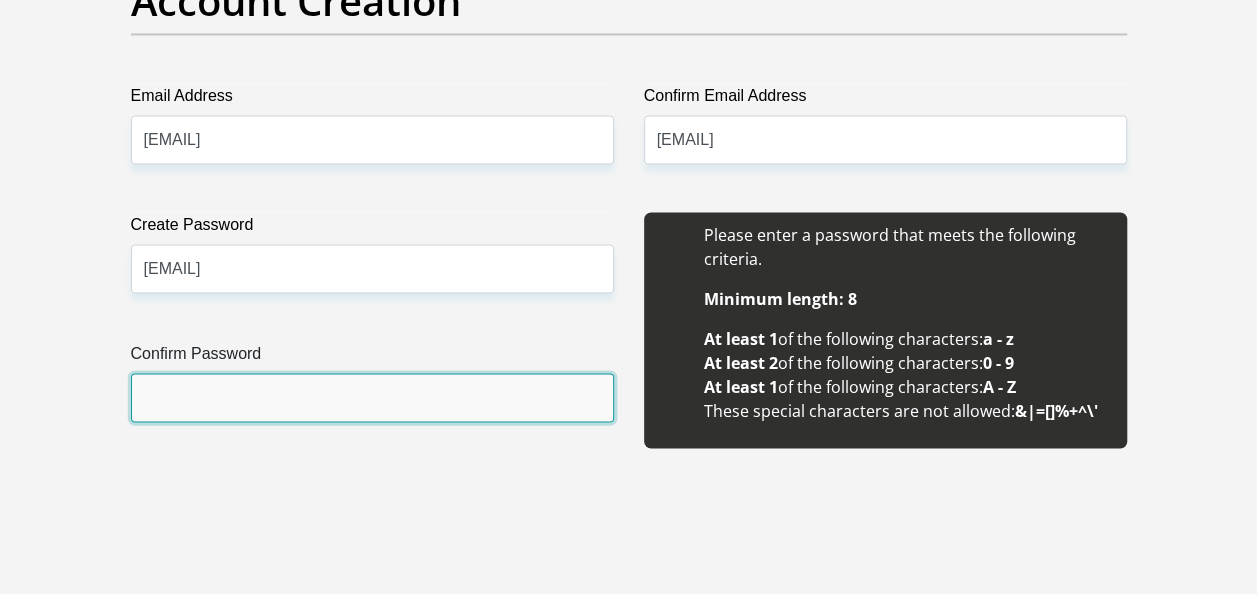 click on "Confirm Password" at bounding box center [372, 397] 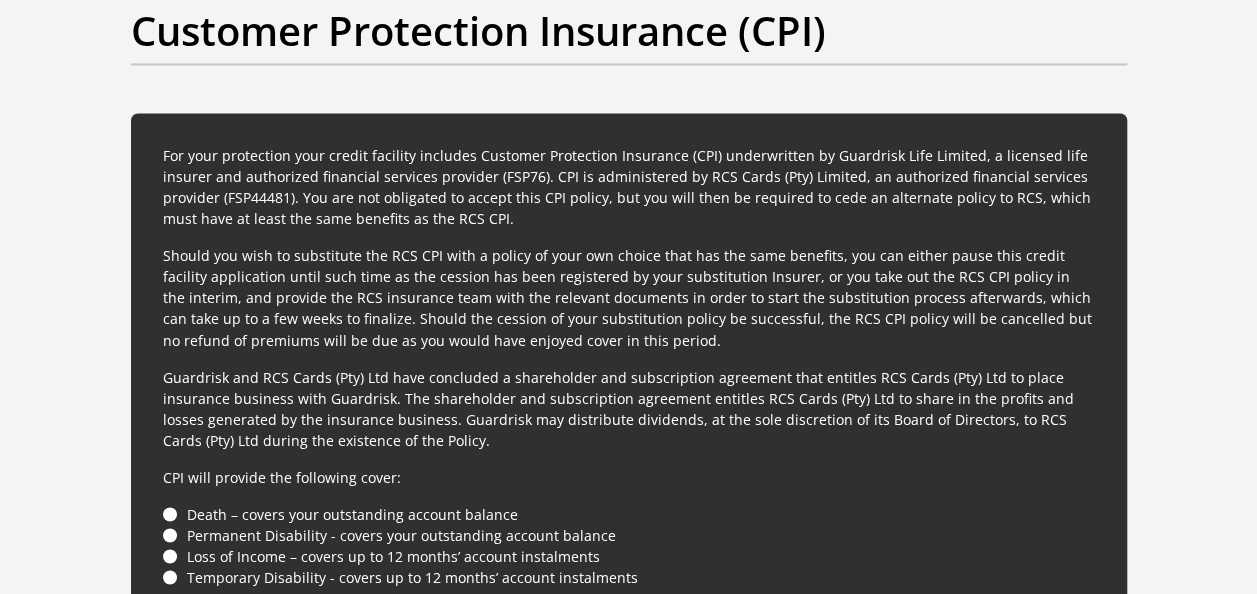 scroll, scrollTop: 5324, scrollLeft: 0, axis: vertical 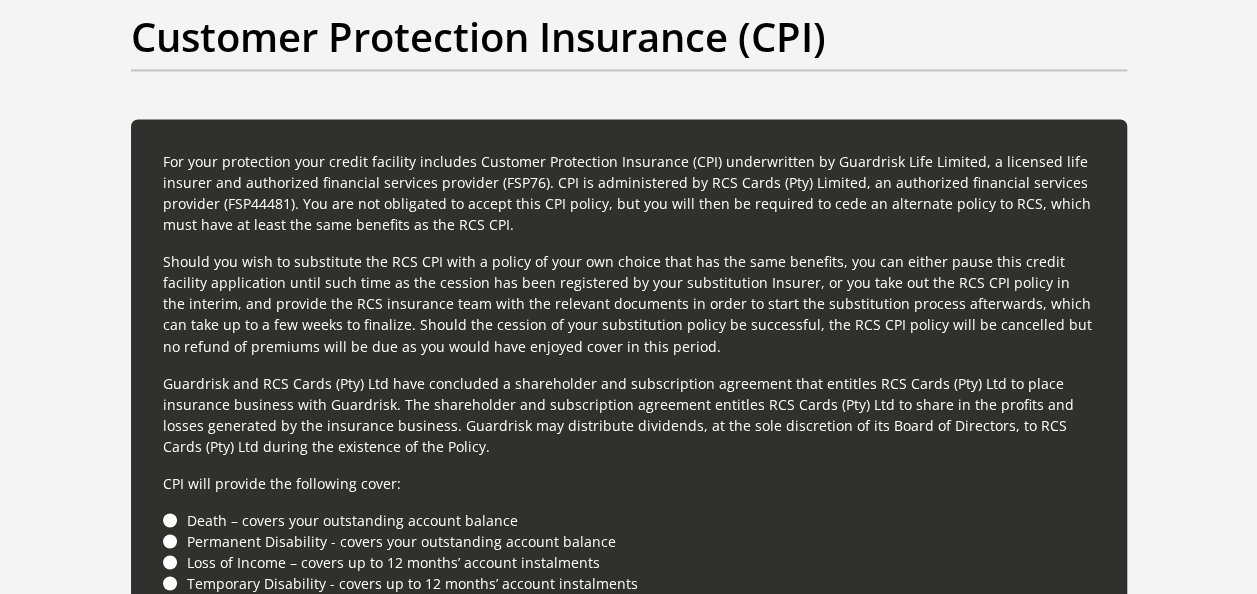 type on "[EMAIL]" 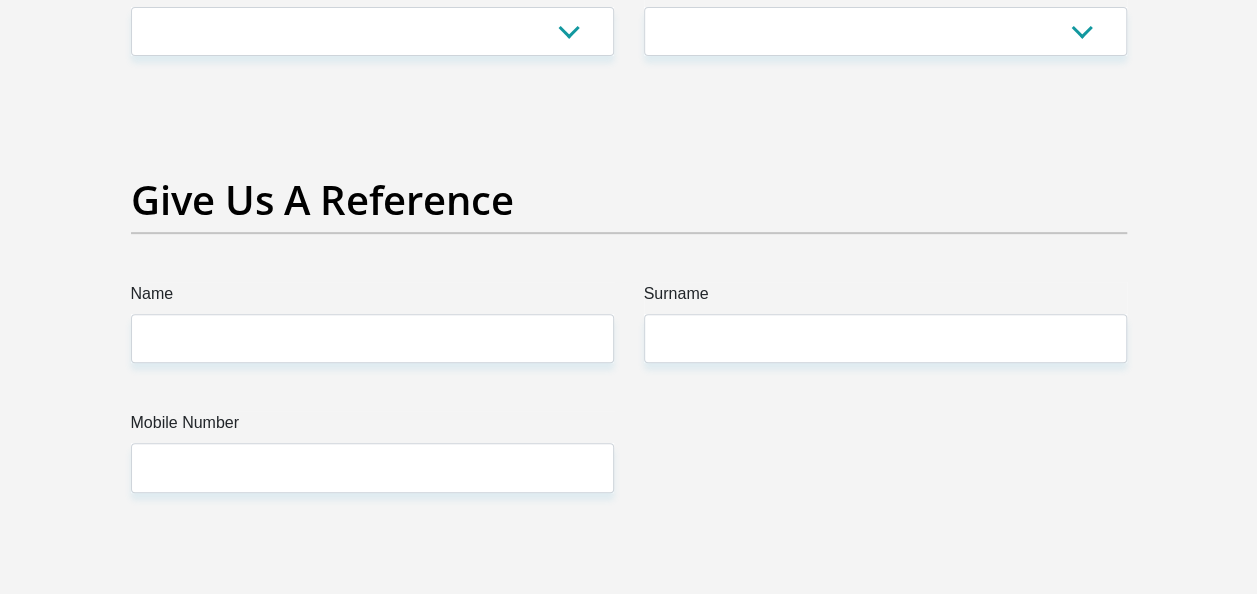 scroll, scrollTop: 4224, scrollLeft: 0, axis: vertical 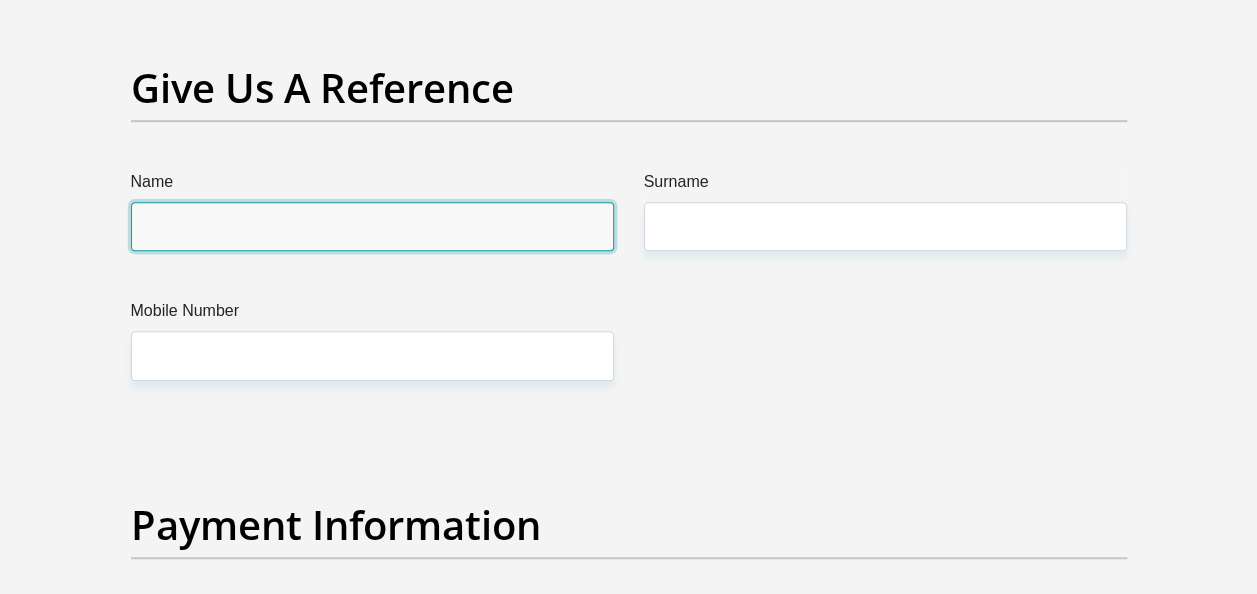 click on "Name" at bounding box center [372, 226] 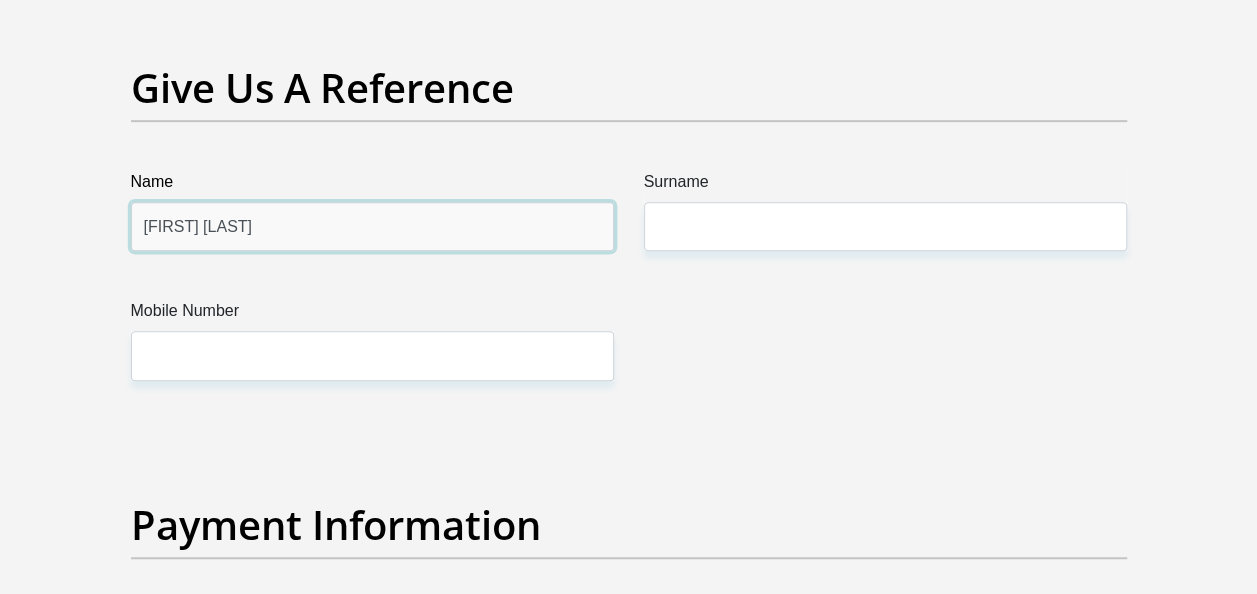type on "[FIRST] [LAST]" 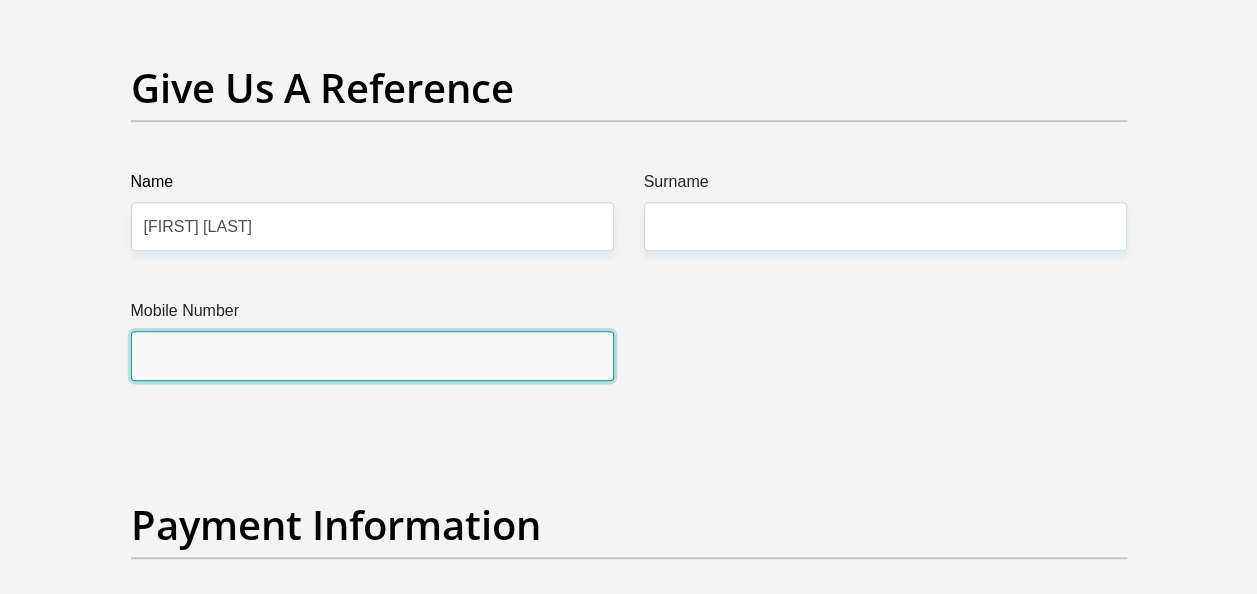 click on "Mobile Number" at bounding box center (372, 355) 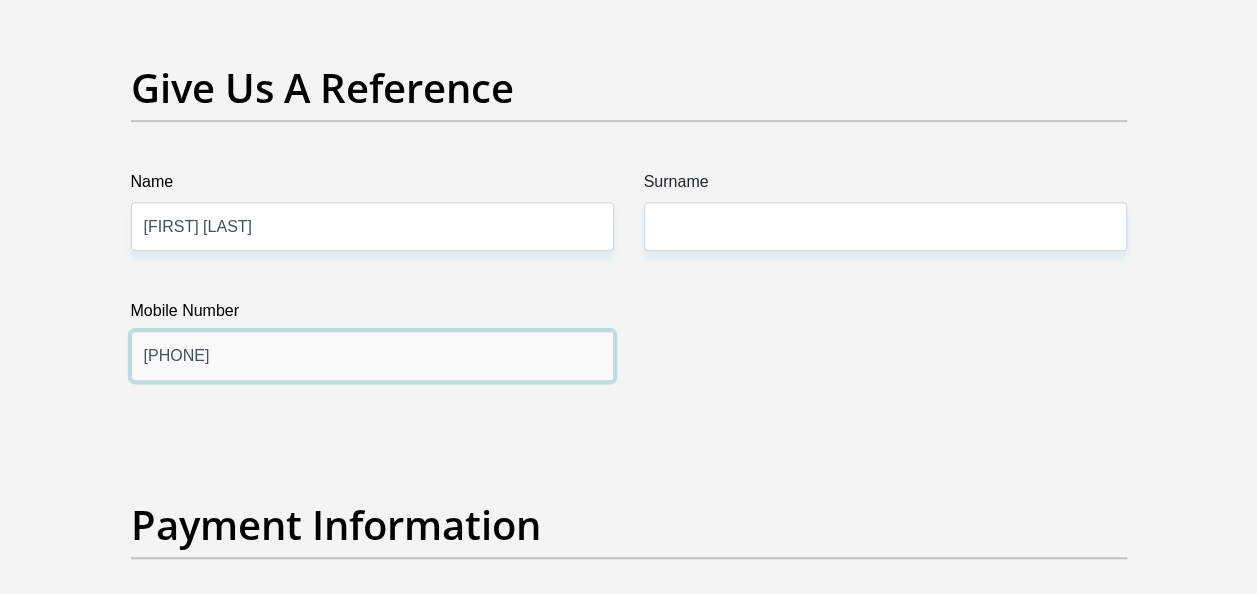 type on "[PHONE]" 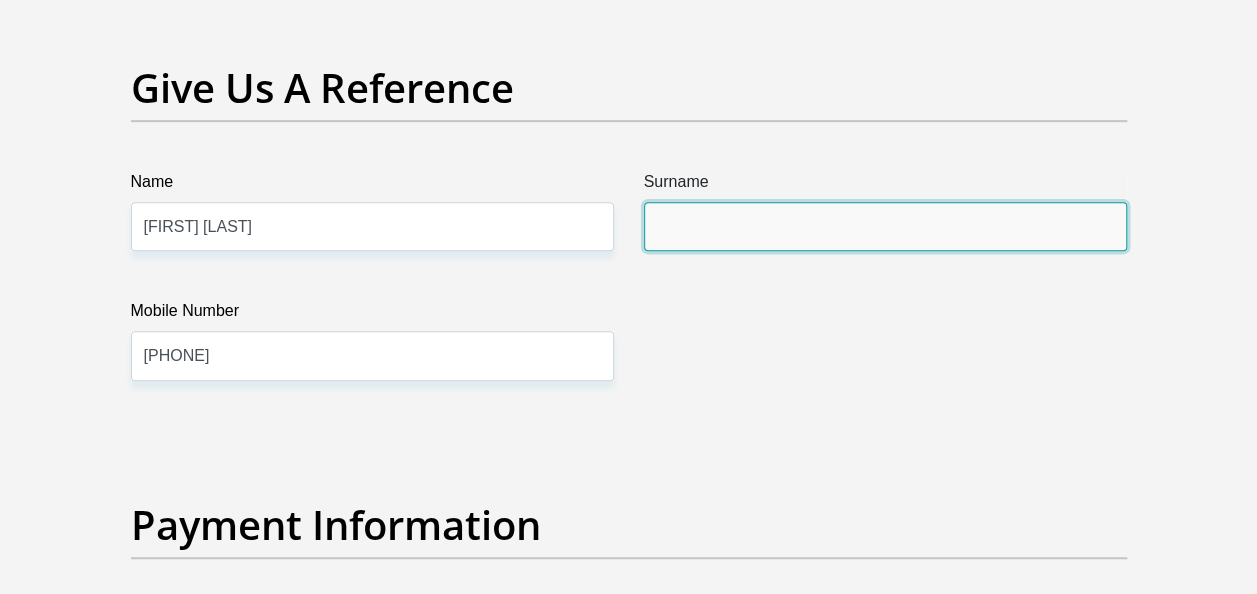 click on "Surname" at bounding box center [885, 226] 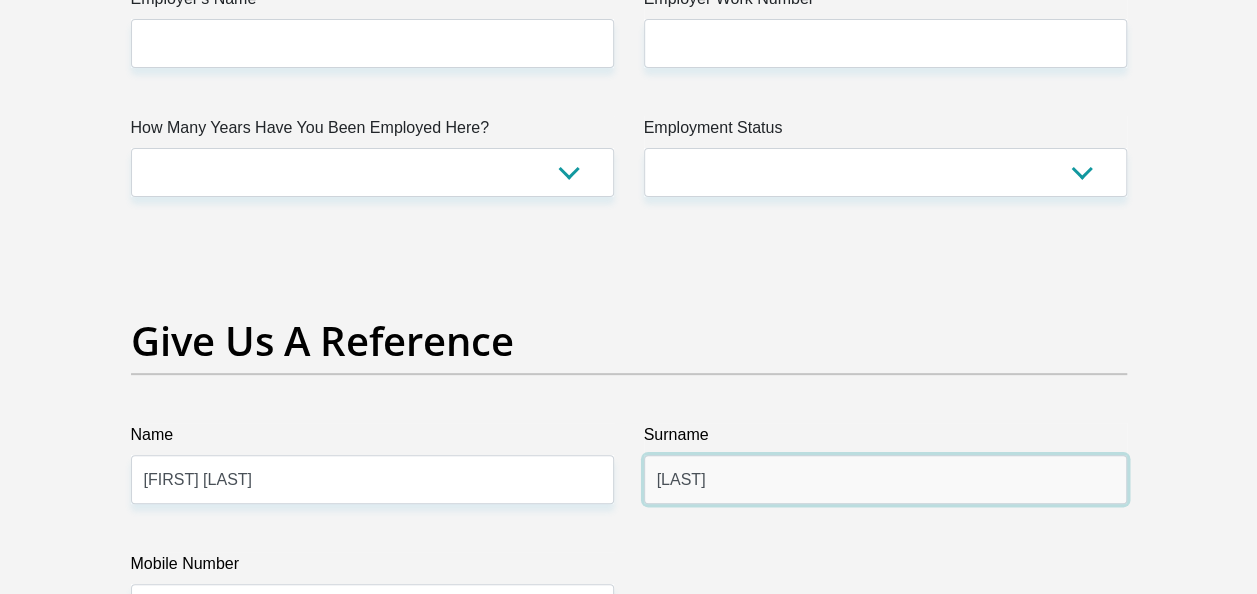 scroll, scrollTop: 3924, scrollLeft: 0, axis: vertical 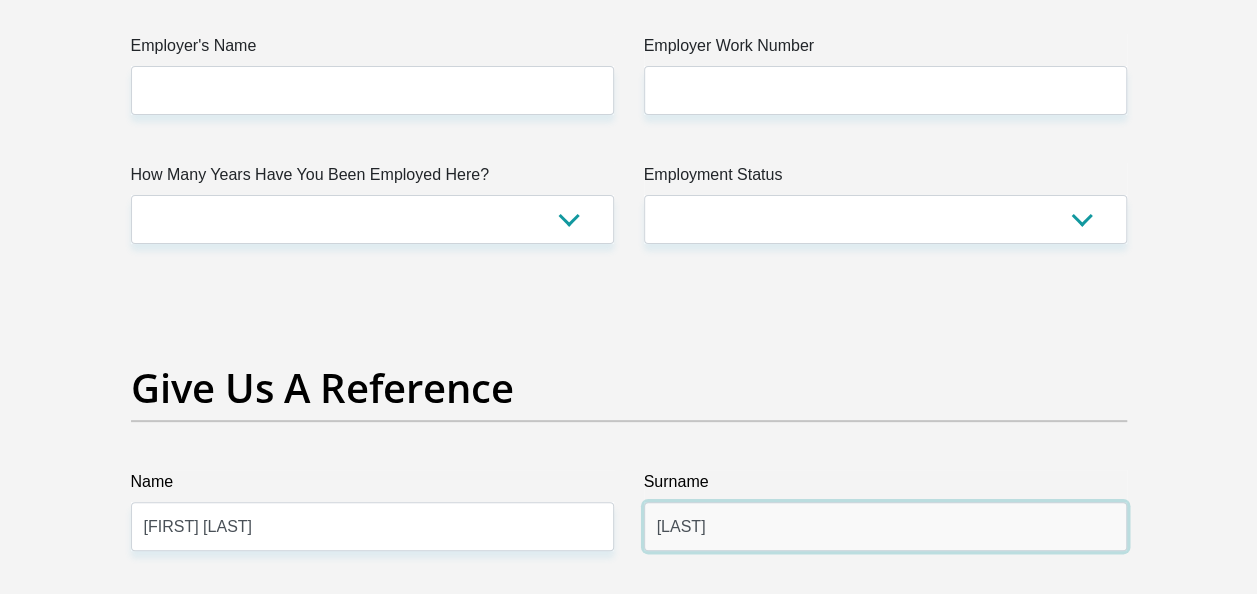 type on "[LAST]" 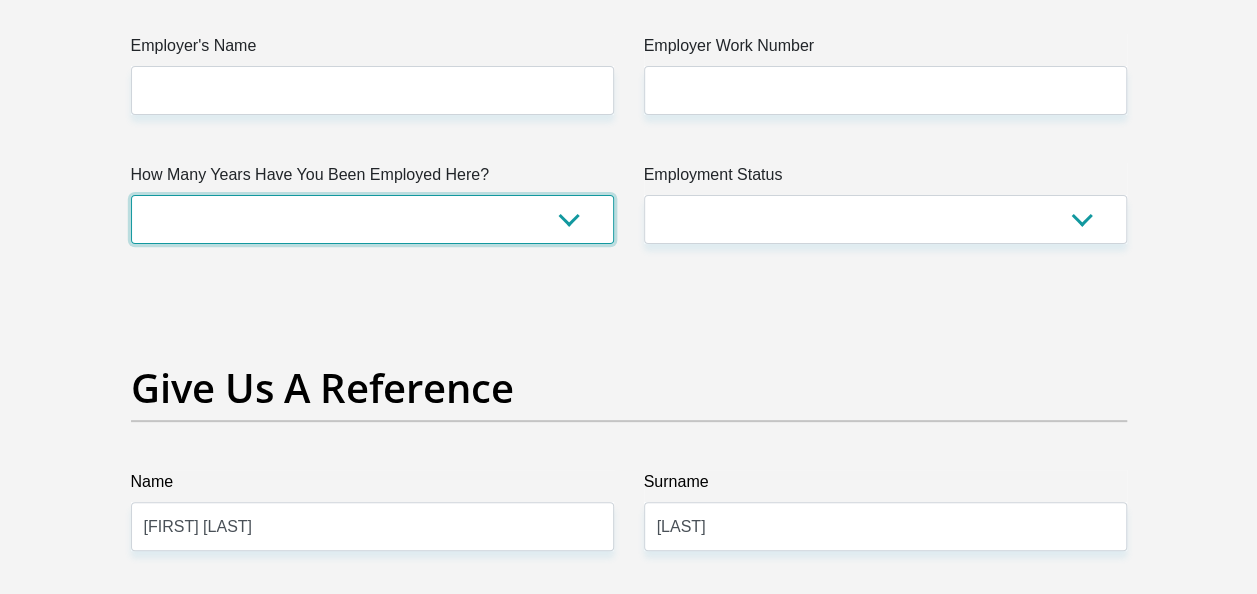 click on "less than 1 year
1-3 years
3-5 years
5+ years" at bounding box center (372, 219) 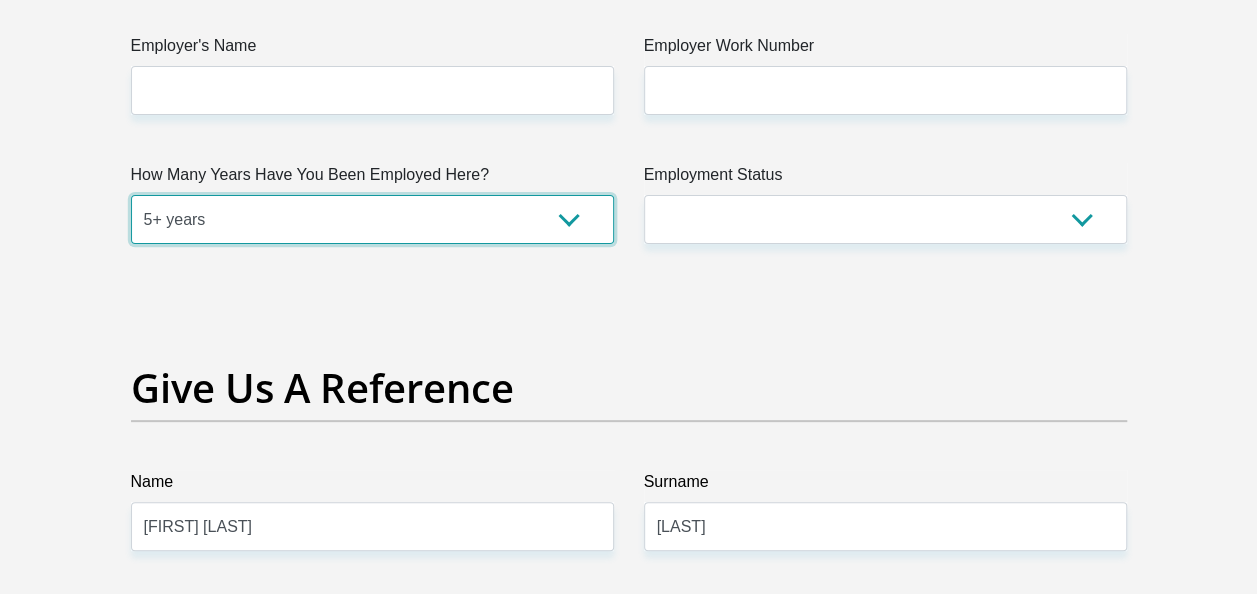 click on "less than 1 year
1-3 years
3-5 years
5+ years" at bounding box center (372, 219) 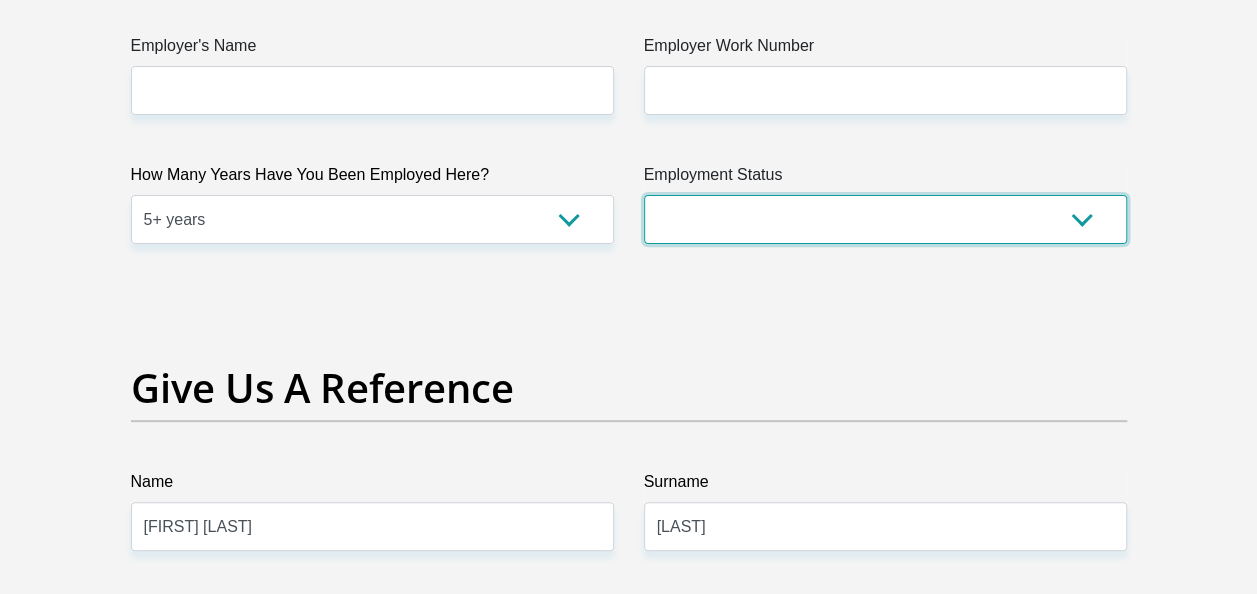 click on "Permanent/Full-time
Part-time/Casual
Contract Worker
Self-Employed
Housewife
Retired
Student
Medically Boarded
Disability
Unemployed" at bounding box center [885, 219] 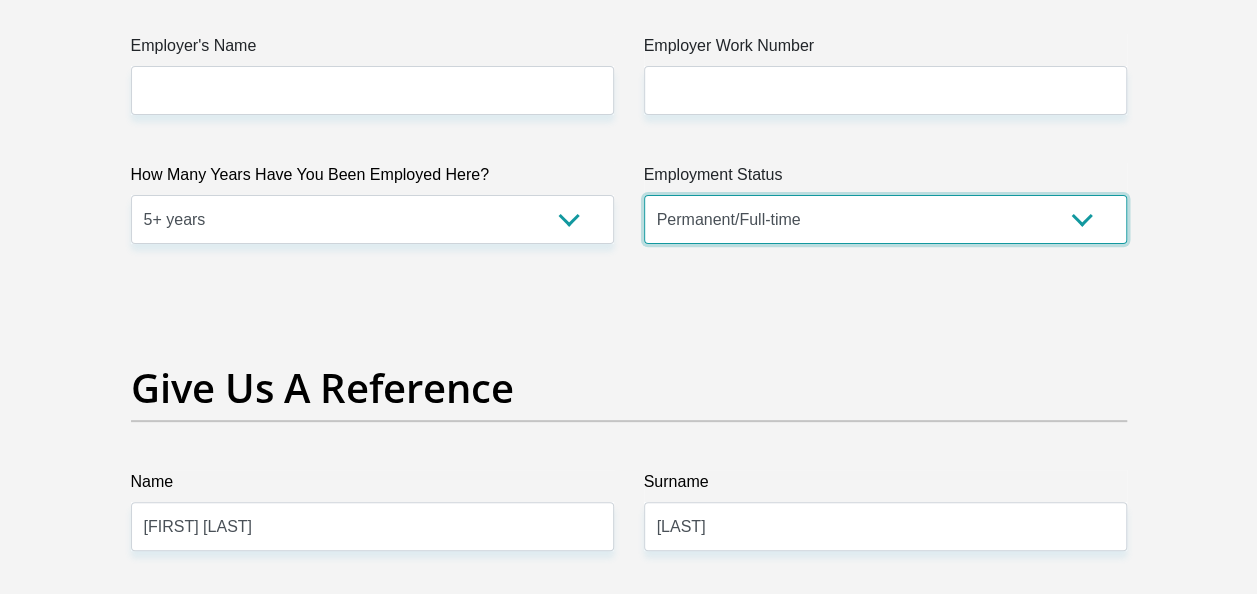 click on "Permanent/Full-time
Part-time/Casual
Contract Worker
Self-Employed
Housewife
Retired
Student
Medically Boarded
Disability
Unemployed" at bounding box center (885, 219) 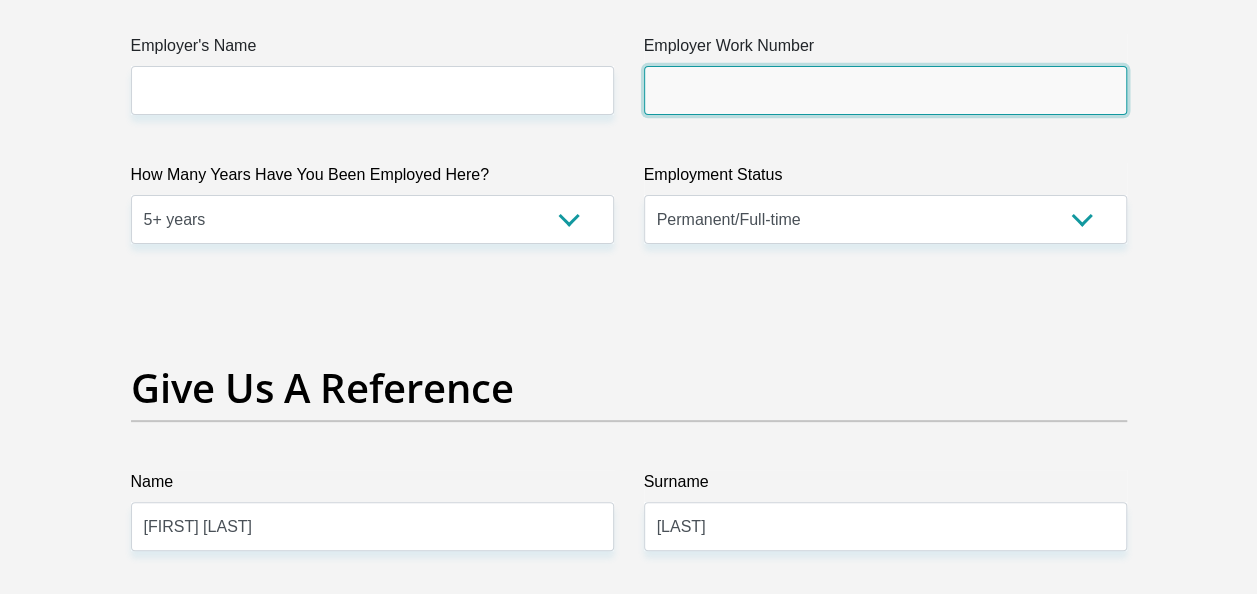 click on "Employer Work Number" at bounding box center [885, 90] 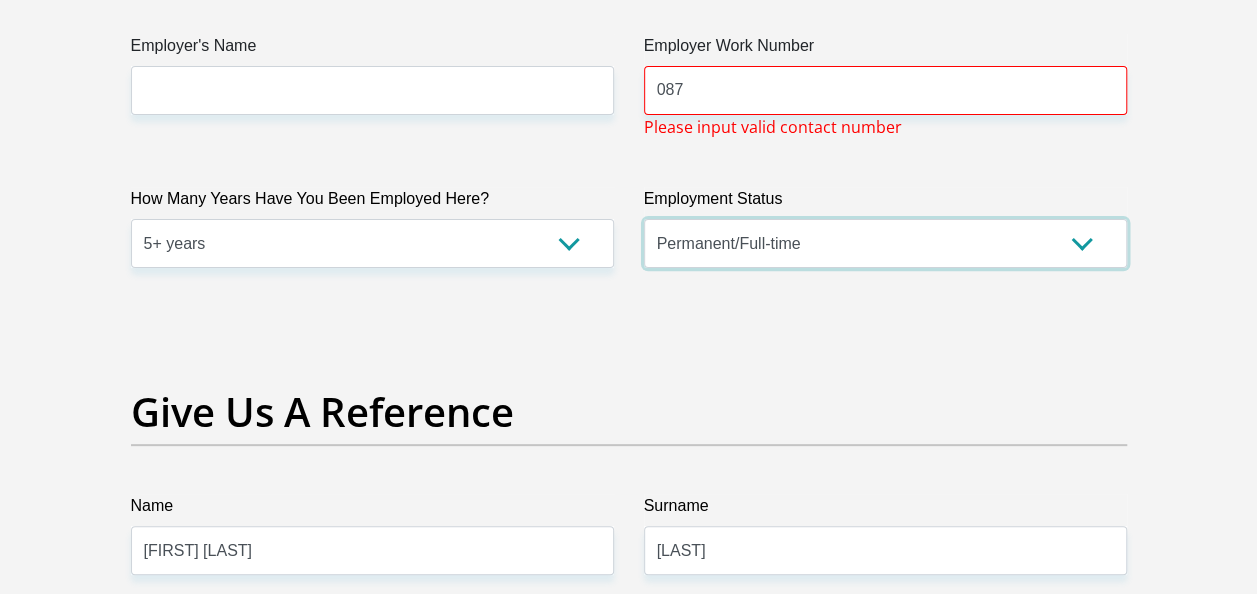click on "Permanent/Full-time
Part-time/Casual
Contract Worker
Self-Employed
Housewife
Retired
Student
Medically Boarded
Disability
Unemployed" at bounding box center [885, 243] 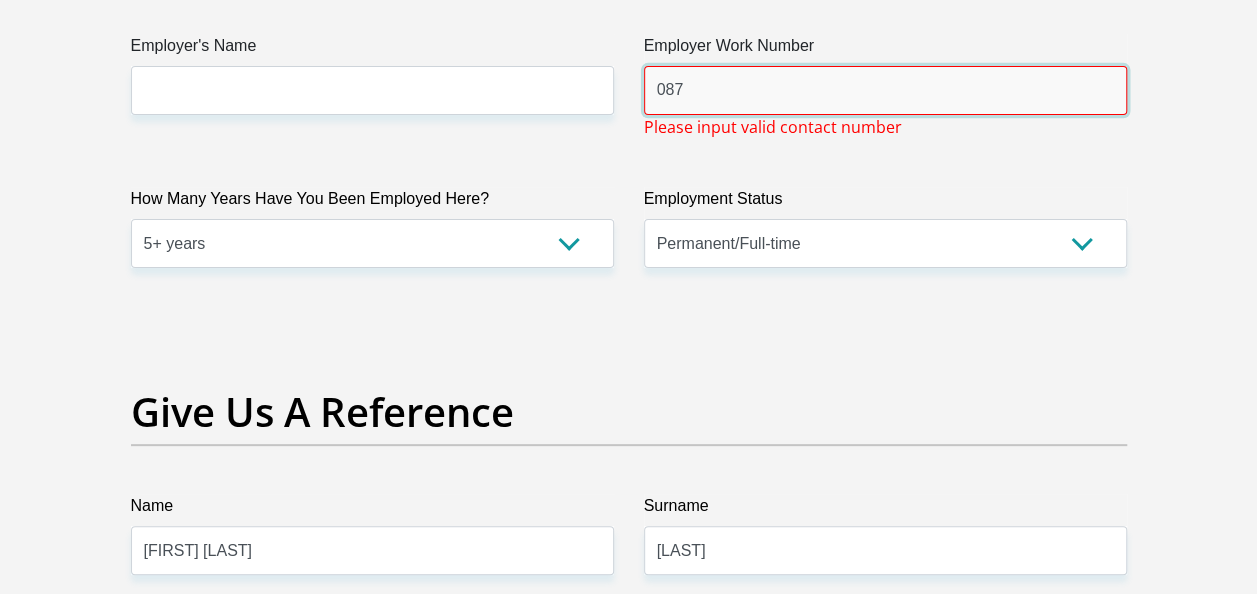 click on "087" at bounding box center [885, 90] 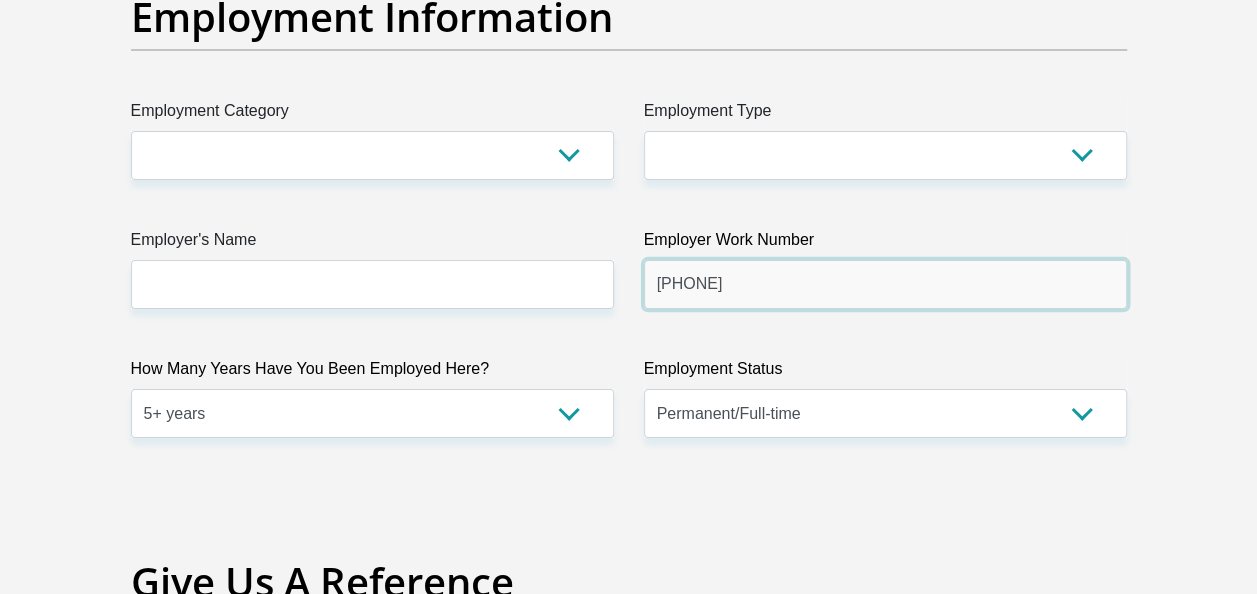 scroll, scrollTop: 3724, scrollLeft: 0, axis: vertical 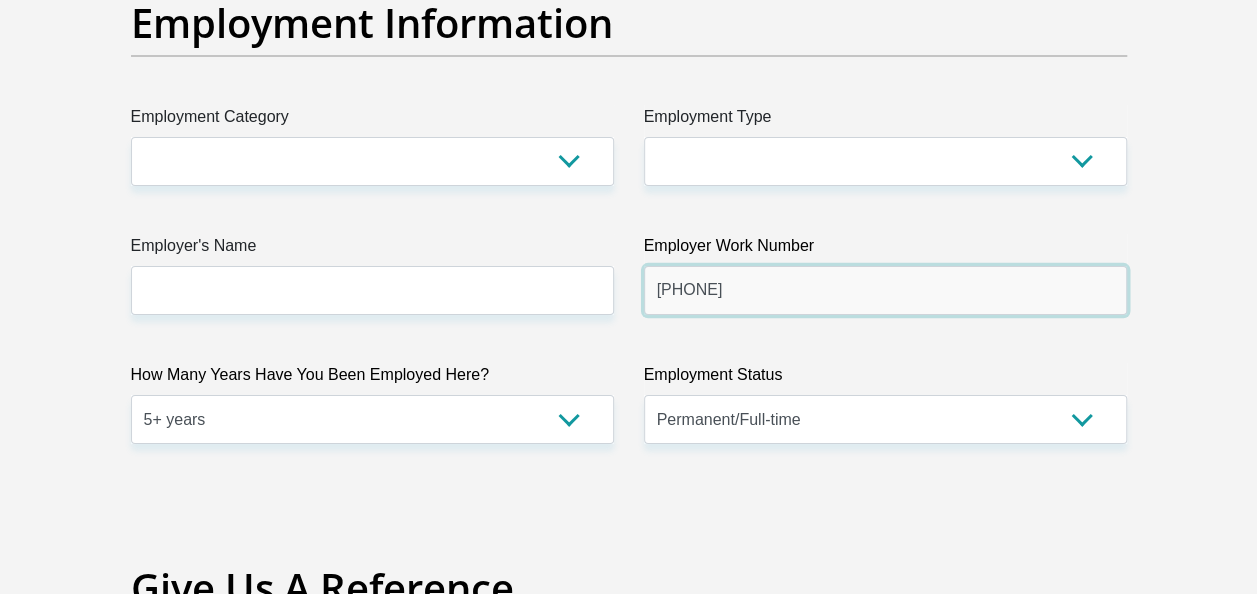type on "[PHONE]" 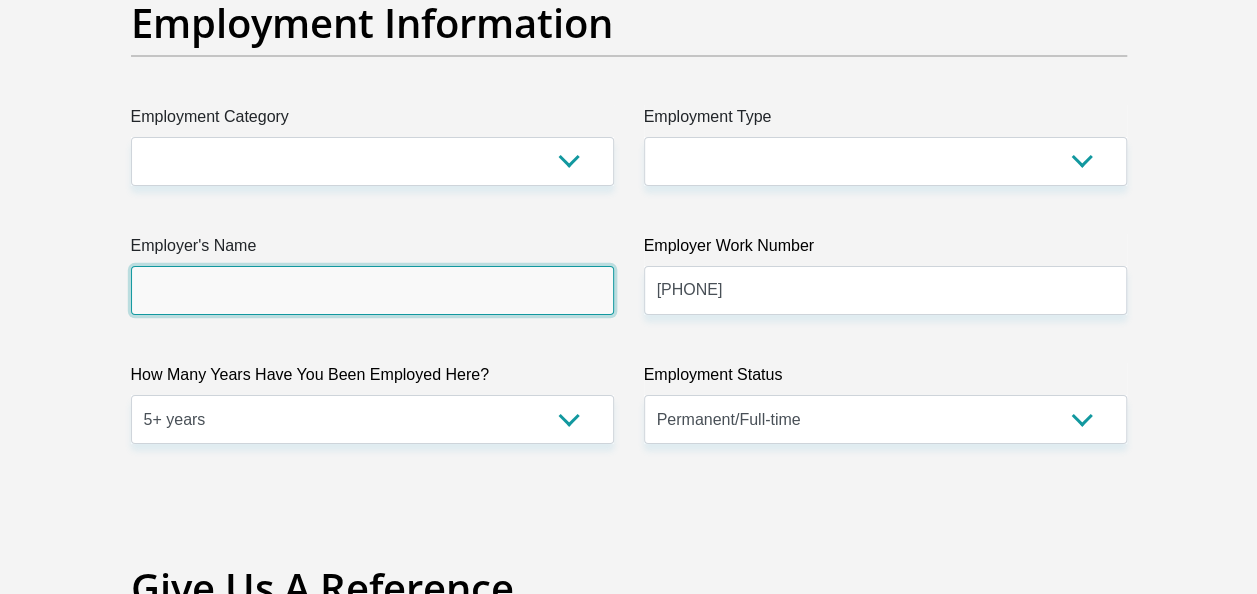 click on "Employer's Name" at bounding box center (372, 290) 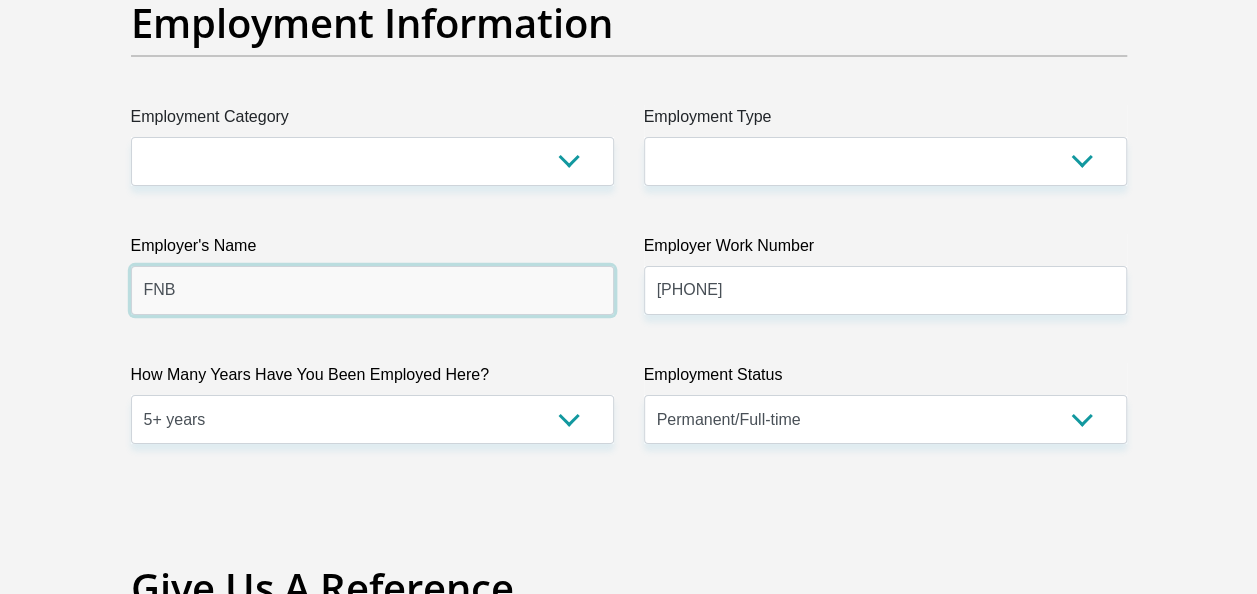 type on "FNB" 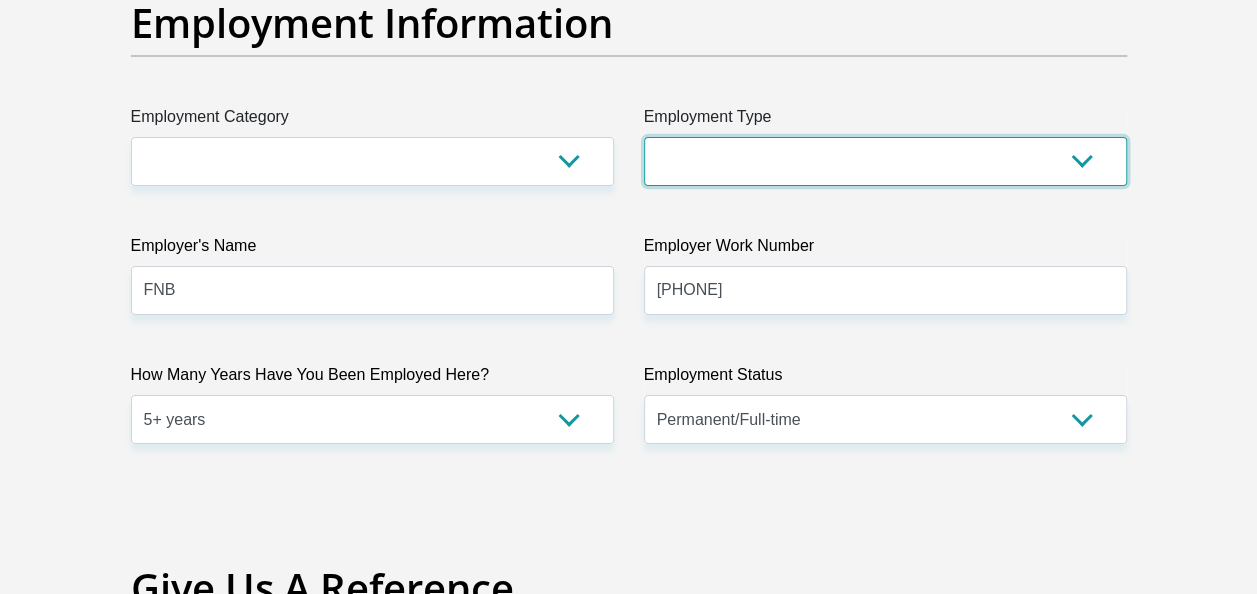 click on "College/Lecturer
Craft Seller
Creative
Driver
Executive
Farmer
Forces - Non Commissioned
Forces - Officer
Hawker
Housewife
Labourer
Licenced Professional
Manager
Miner
Non Licenced Professional
Office Staff/Clerk
Outside Worker
Pensioner
Permanent Teacher
Production/Manufacturing
Sales
Self-Employed
Semi-Professional Worker
Service Industry  Social Worker  Student" at bounding box center [885, 161] 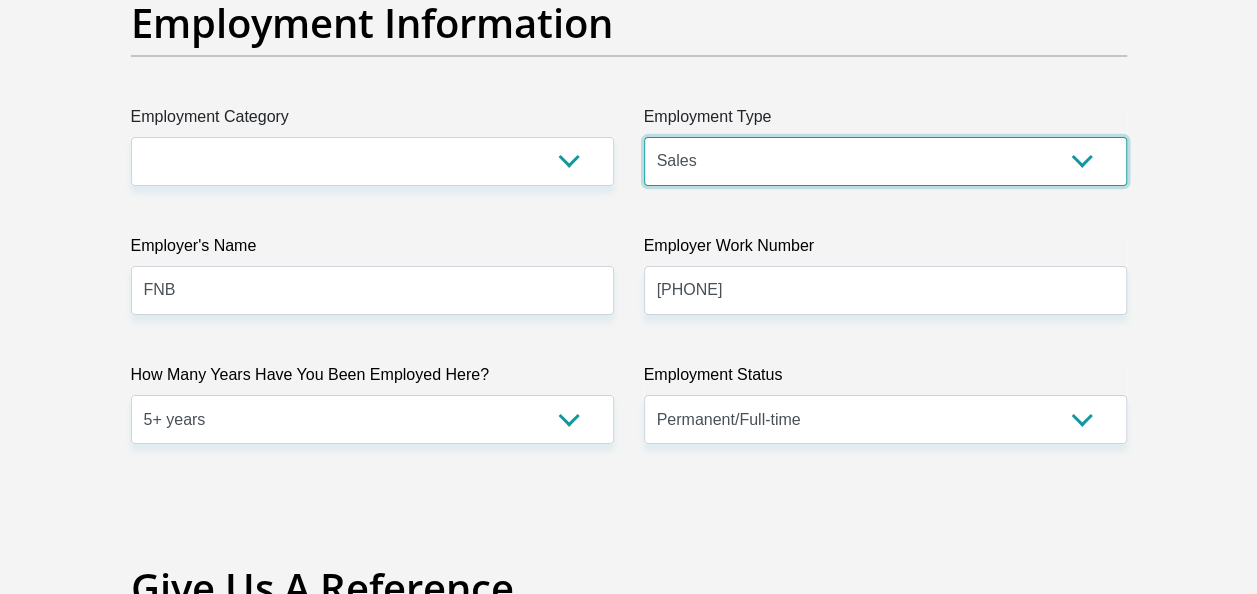 click on "College/Lecturer
Craft Seller
Creative
Driver
Executive
Farmer
Forces - Non Commissioned
Forces - Officer
Hawker
Housewife
Labourer
Licenced Professional
Manager
Miner
Non Licenced Professional
Office Staff/Clerk
Outside Worker
Pensioner
Permanent Teacher
Production/Manufacturing
Sales
Self-Employed
Semi-Professional Worker
Service Industry  Social Worker  Student" at bounding box center [885, 161] 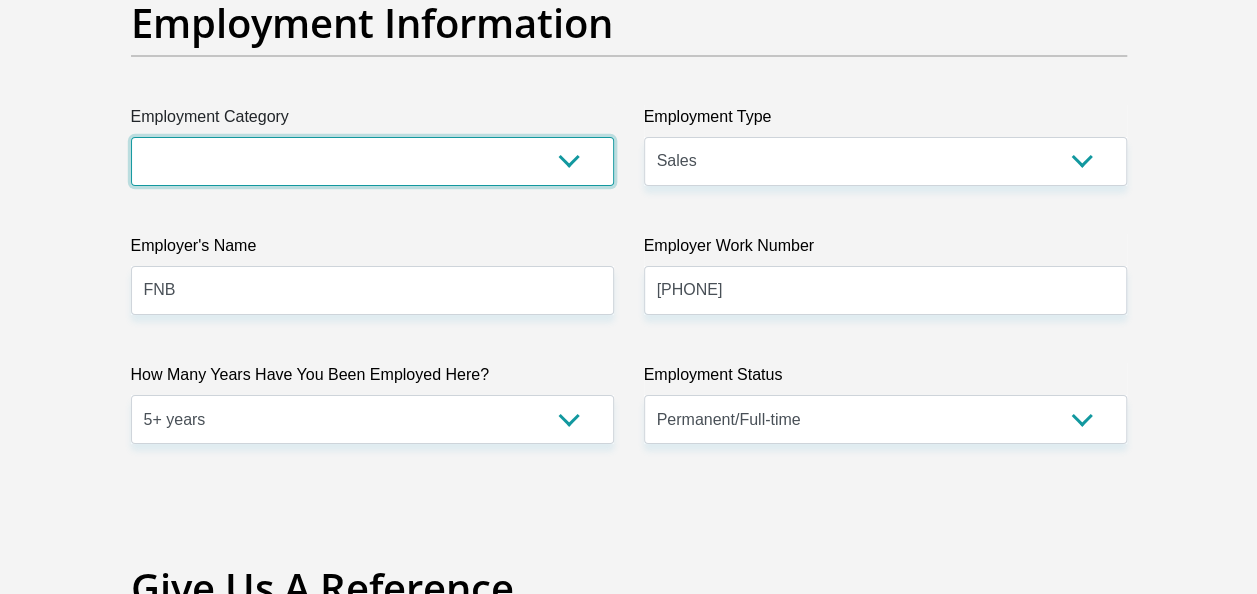 click on "AGRICULTURE
ALCOHOL & TOBACCO
CONSTRUCTION MATERIALS
METALLURGY
EQUIPMENT FOR RENEWABLE ENERGY
SPECIALIZED CONTRACTORS
CAR
GAMING (INCL. INTERNET
OTHER WHOLESALE
UNLICENSED PHARMACEUTICALS
CURRENCY EXCHANGE HOUSES
OTHER FINANCIAL INSTITUTIONS & INSURANCE
REAL ESTATE AGENTS
OIL & GAS
OTHER MATERIALS (E.G. IRON ORE)
PRECIOUS STONES & PRECIOUS METALS
POLITICAL ORGANIZATIONS
RELIGIOUS ORGANIZATIONS(NOT SECTS)
ACTI. HAVING BUSINESS DEAL WITH PUBLIC ADMINISTRATION
LAUNDROMATS" at bounding box center (372, 161) 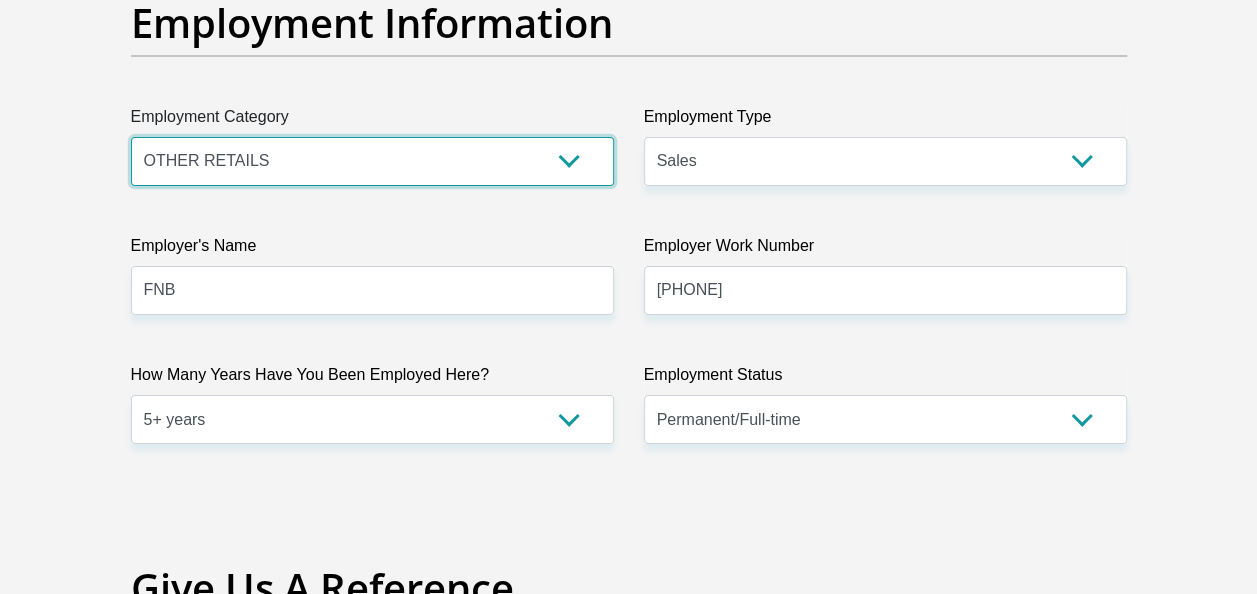 click on "AGRICULTURE
ALCOHOL & TOBACCO
CONSTRUCTION MATERIALS
METALLURGY
EQUIPMENT FOR RENEWABLE ENERGY
SPECIALIZED CONTRACTORS
CAR
GAMING (INCL. INTERNET
OTHER WHOLESALE
UNLICENSED PHARMACEUTICALS
CURRENCY EXCHANGE HOUSES
OTHER FINANCIAL INSTITUTIONS & INSURANCE
REAL ESTATE AGENTS
OIL & GAS
OTHER MATERIALS (E.G. IRON ORE)
PRECIOUS STONES & PRECIOUS METALS
POLITICAL ORGANIZATIONS
RELIGIOUS ORGANIZATIONS(NOT SECTS)
ACTI. HAVING BUSINESS DEAL WITH PUBLIC ADMINISTRATION
LAUNDROMATS" at bounding box center [372, 161] 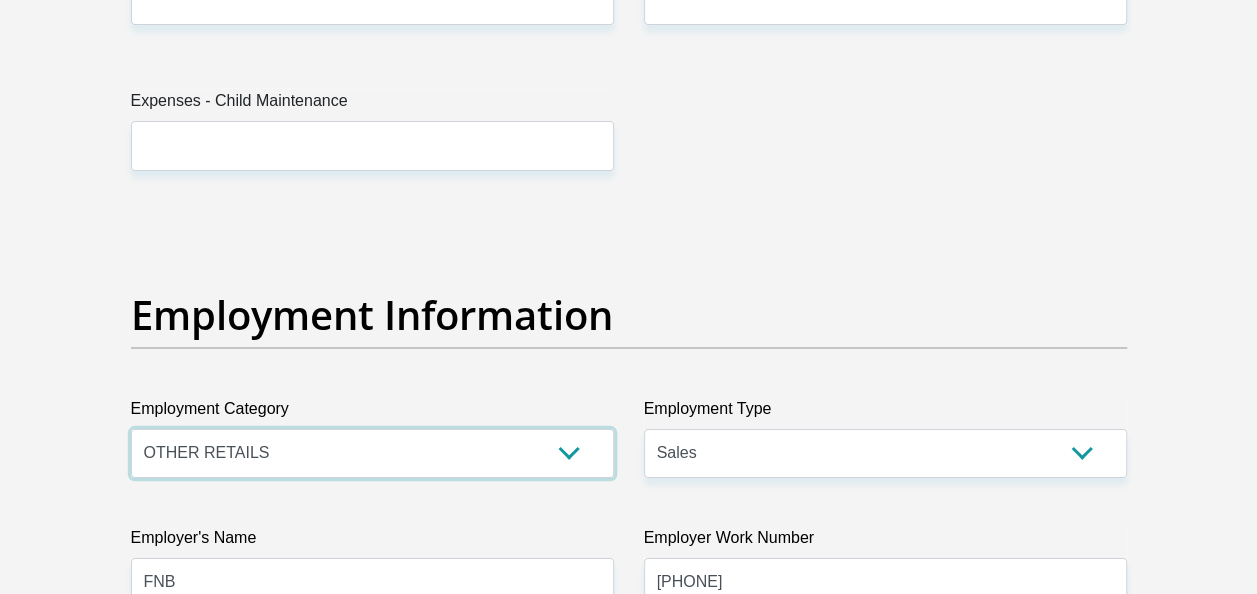 scroll, scrollTop: 3324, scrollLeft: 0, axis: vertical 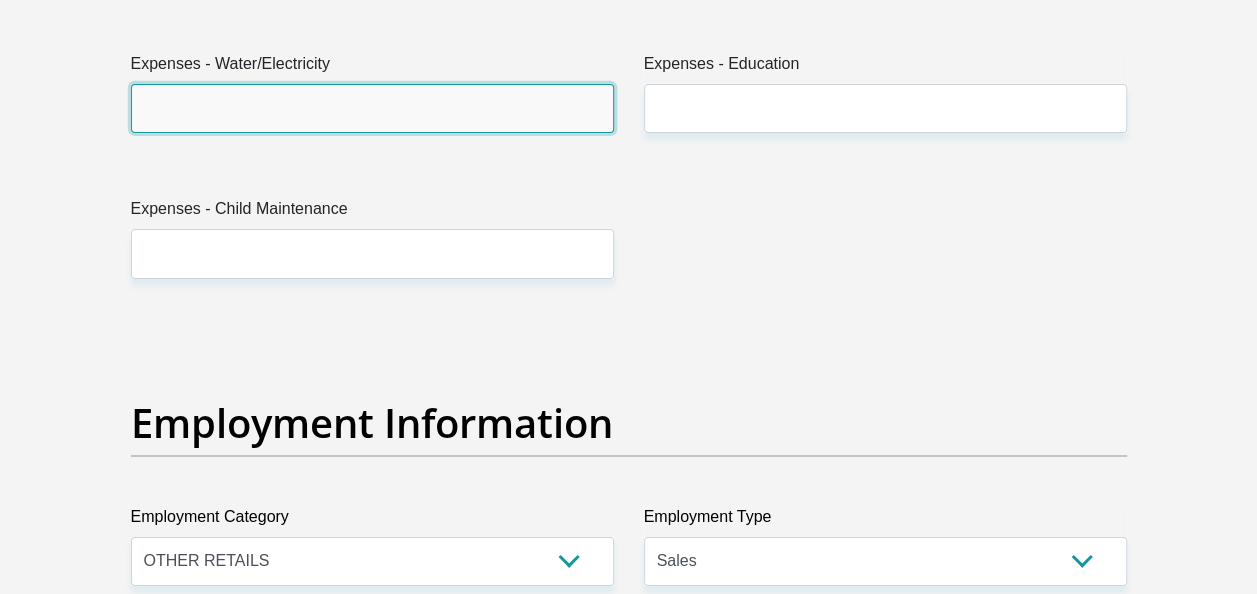 click on "Expenses - Water/Electricity" at bounding box center [372, 108] 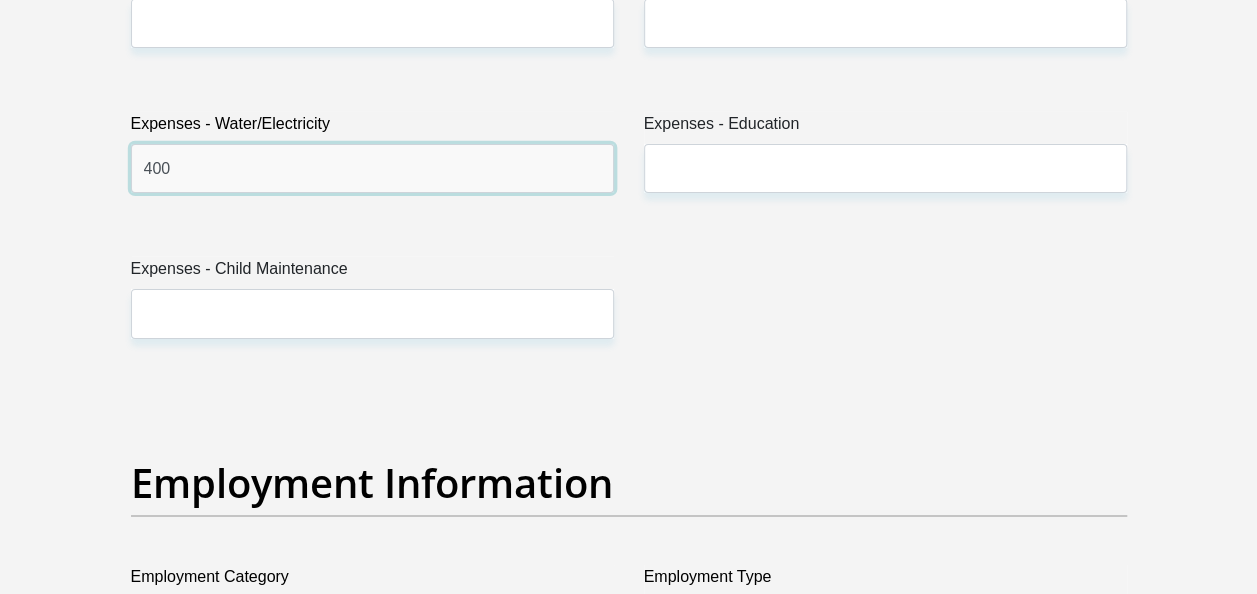 scroll, scrollTop: 3224, scrollLeft: 0, axis: vertical 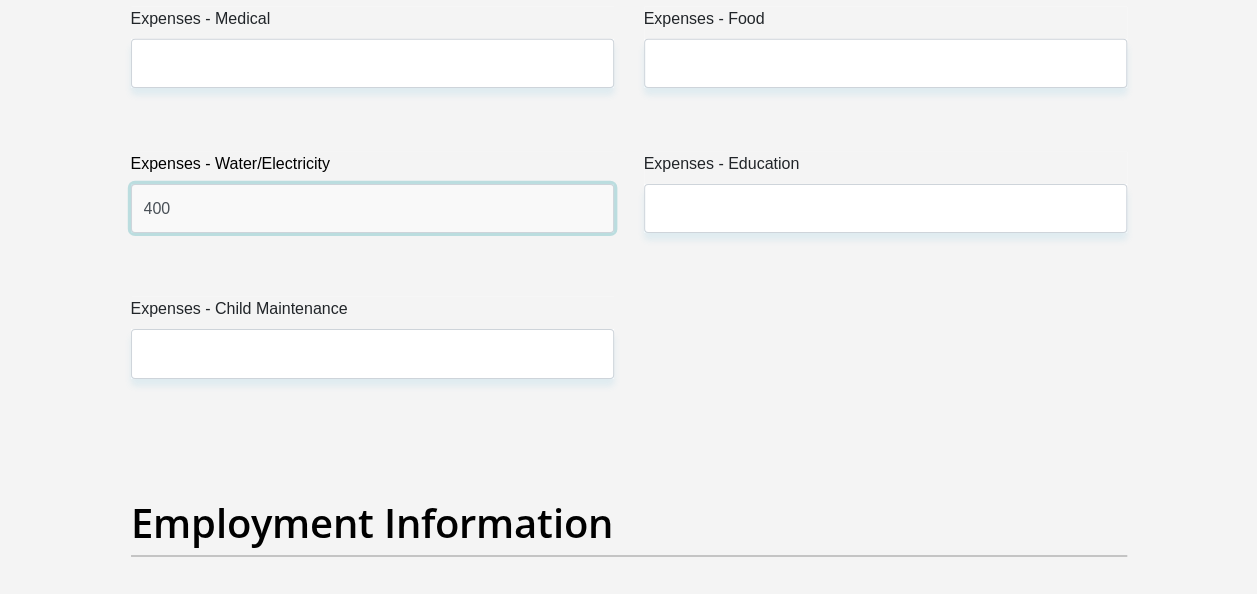 type on "400" 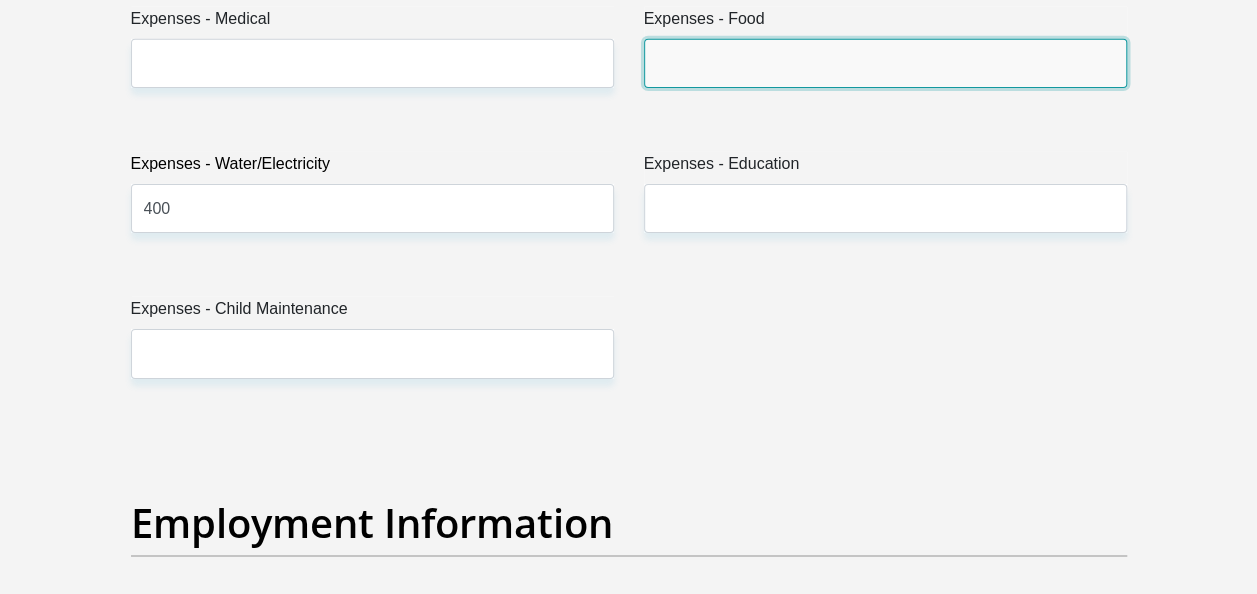 click on "Expenses - Food" at bounding box center [885, 63] 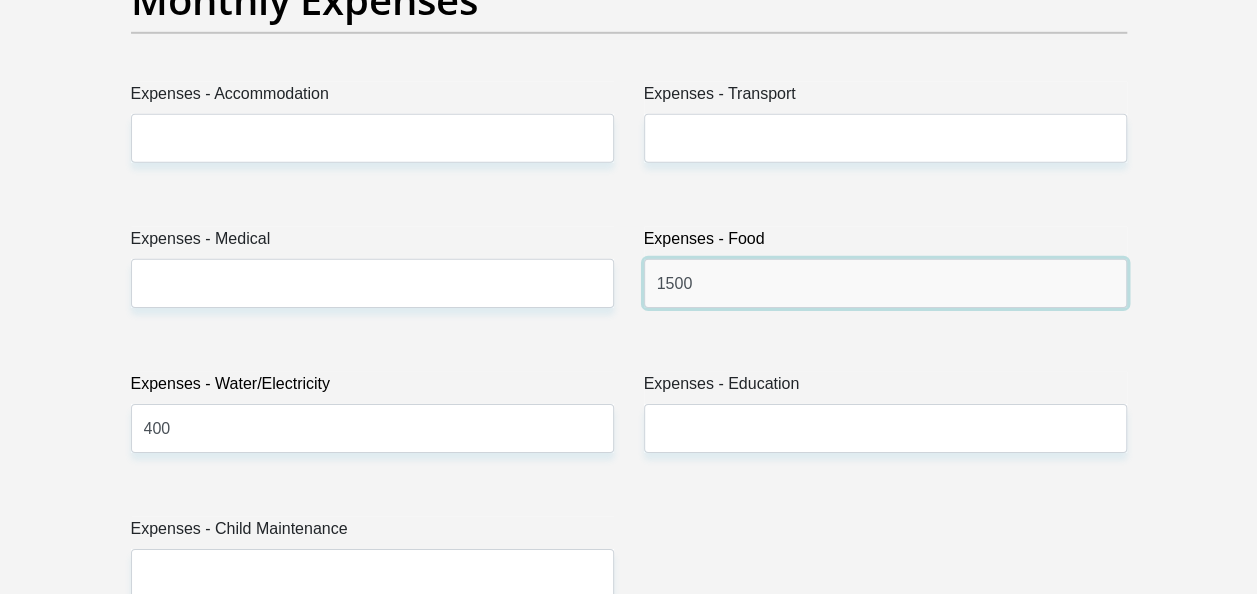 scroll, scrollTop: 2924, scrollLeft: 0, axis: vertical 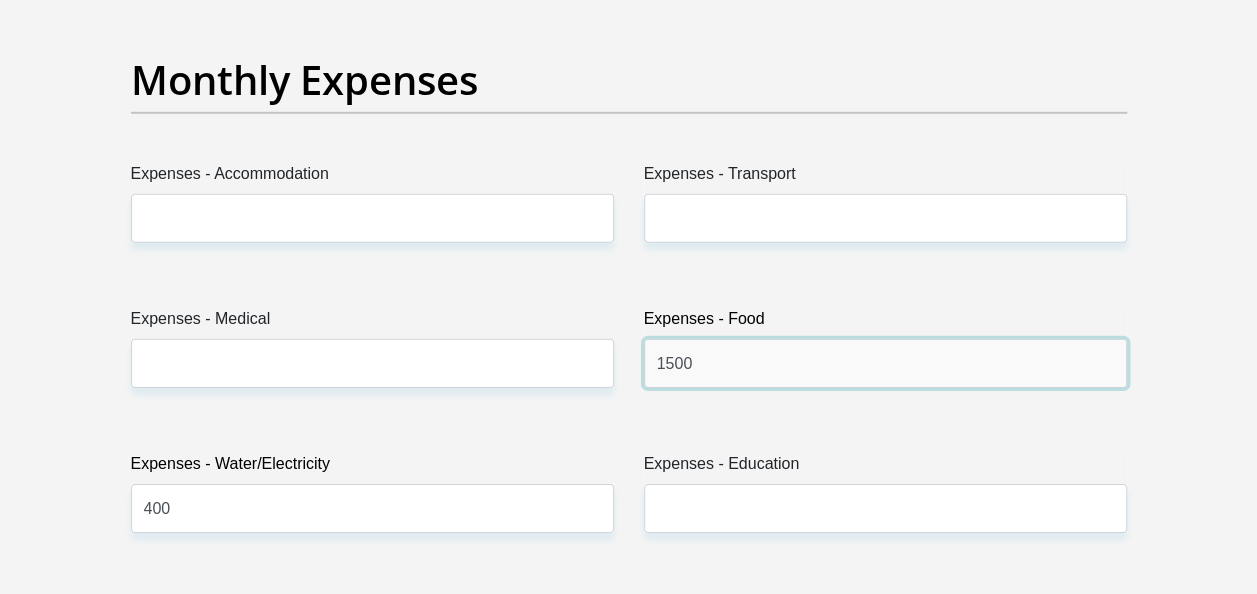 type on "1500" 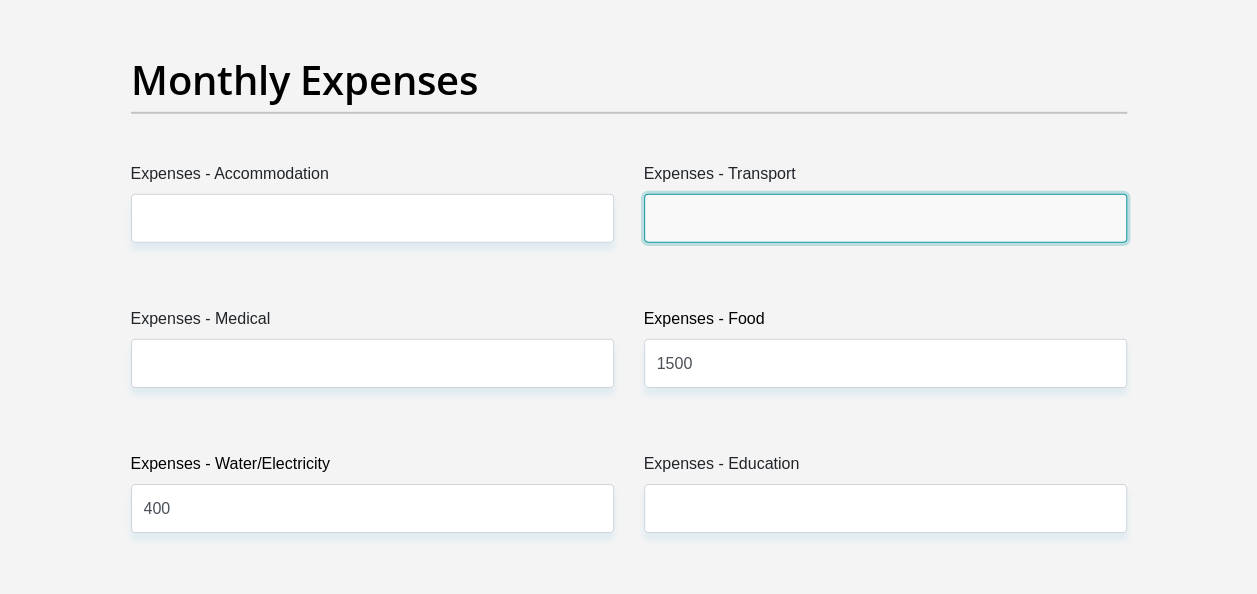 click on "Expenses - Transport" at bounding box center [885, 218] 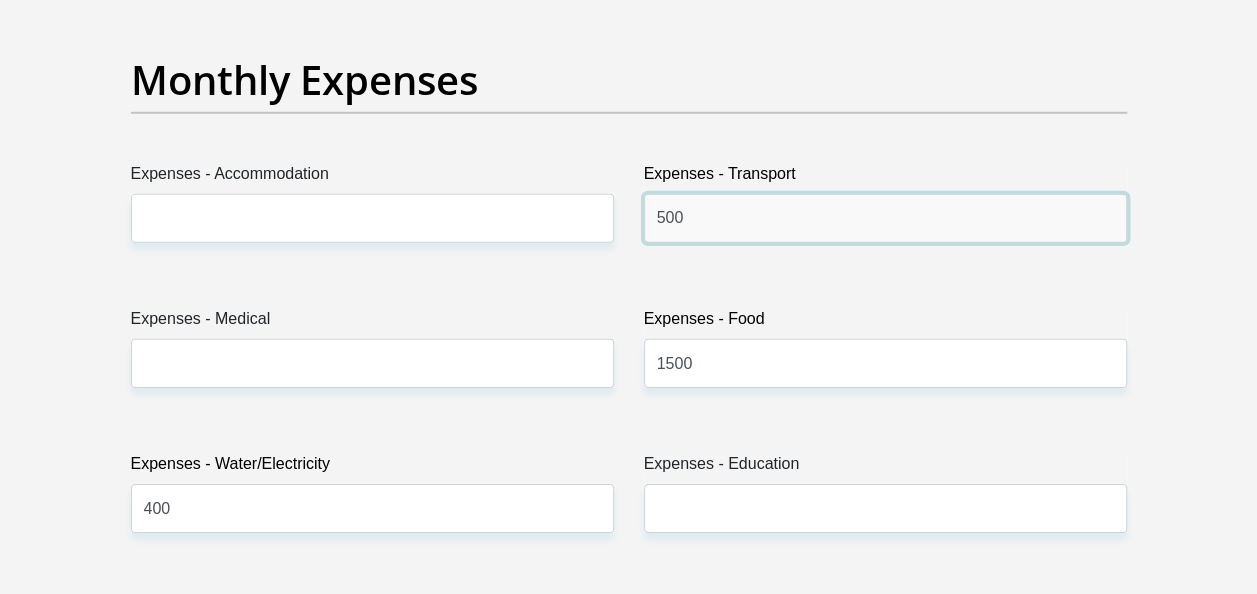 type on "500" 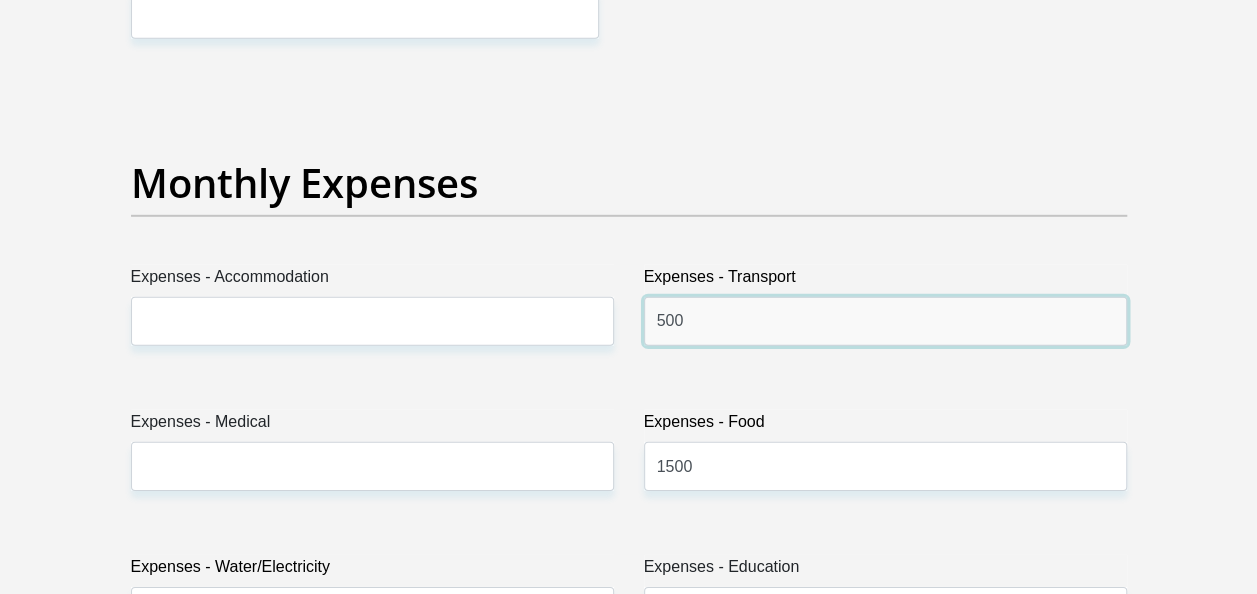 scroll, scrollTop: 2724, scrollLeft: 0, axis: vertical 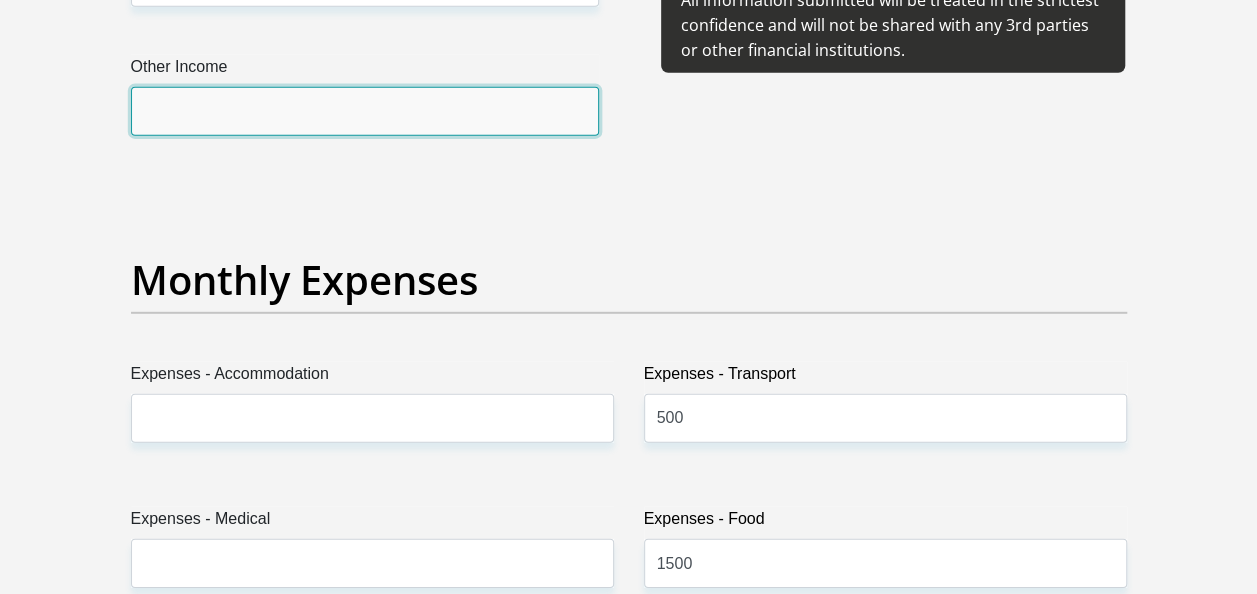 click on "Other Income" at bounding box center (365, 111) 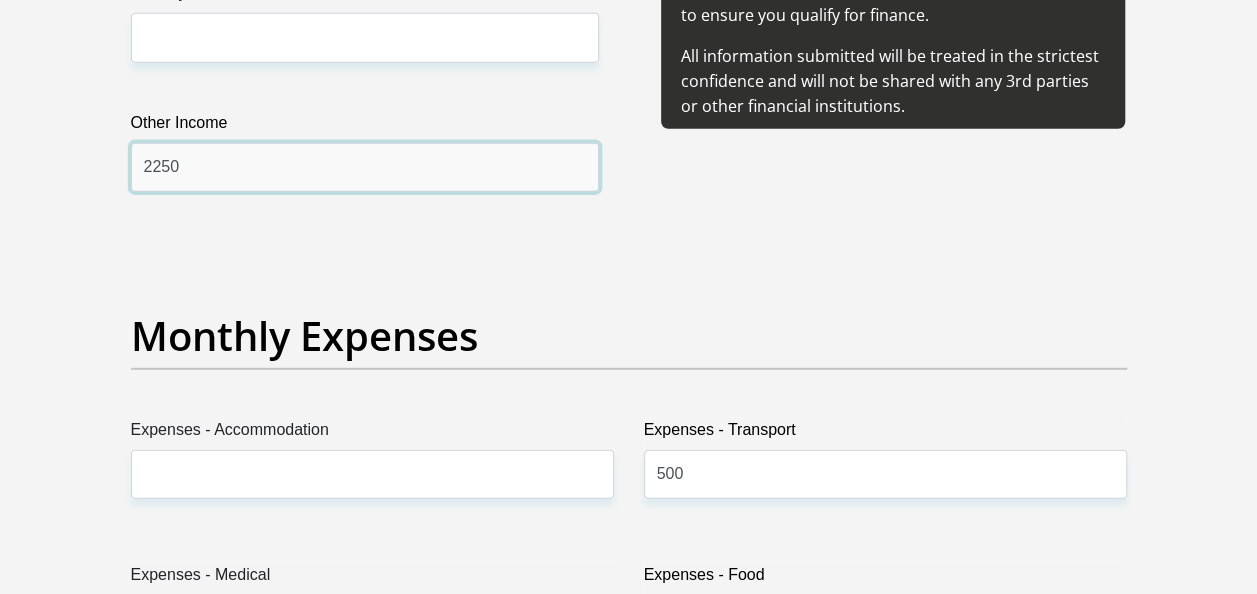 scroll, scrollTop: 2624, scrollLeft: 0, axis: vertical 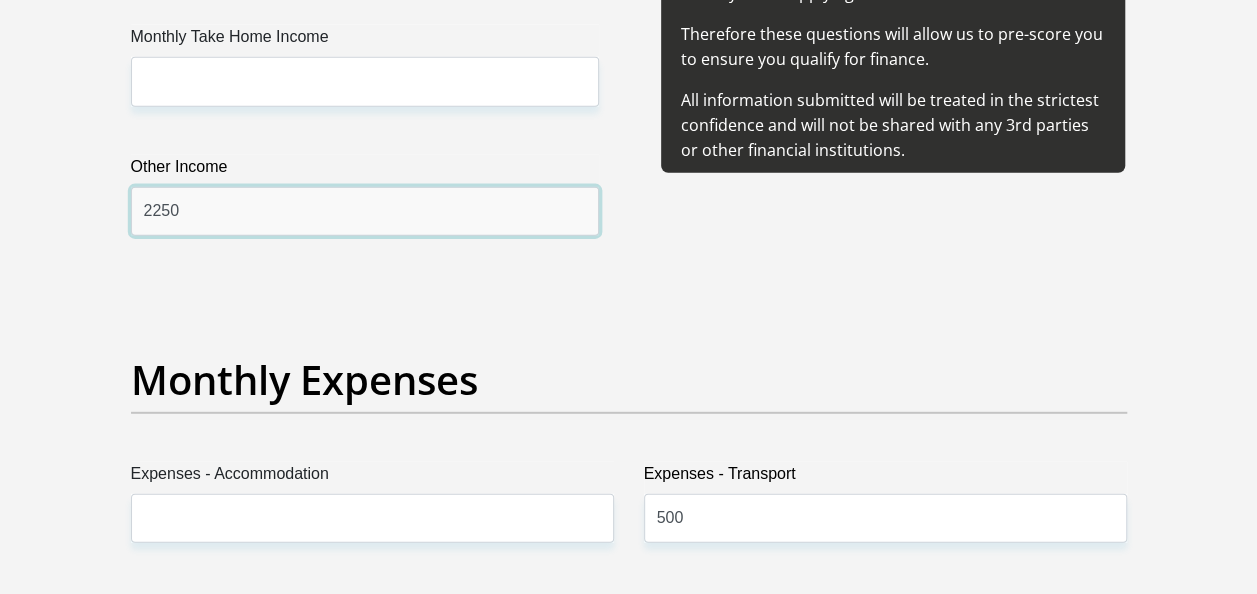 type on "2250" 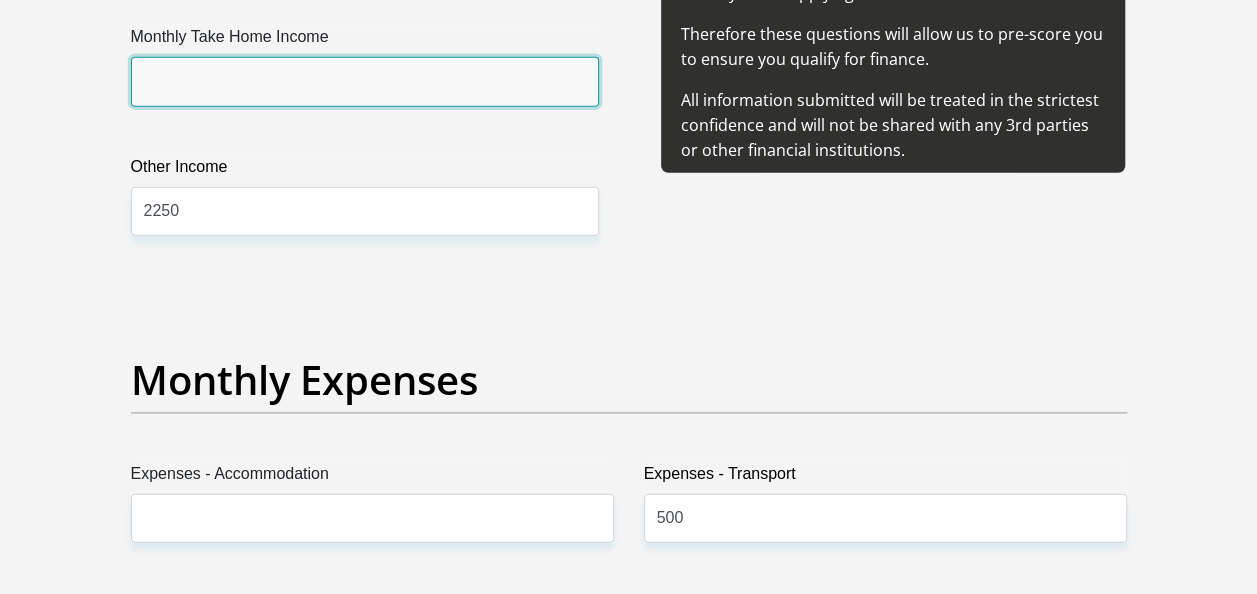 click on "Monthly Take Home Income" at bounding box center (365, 81) 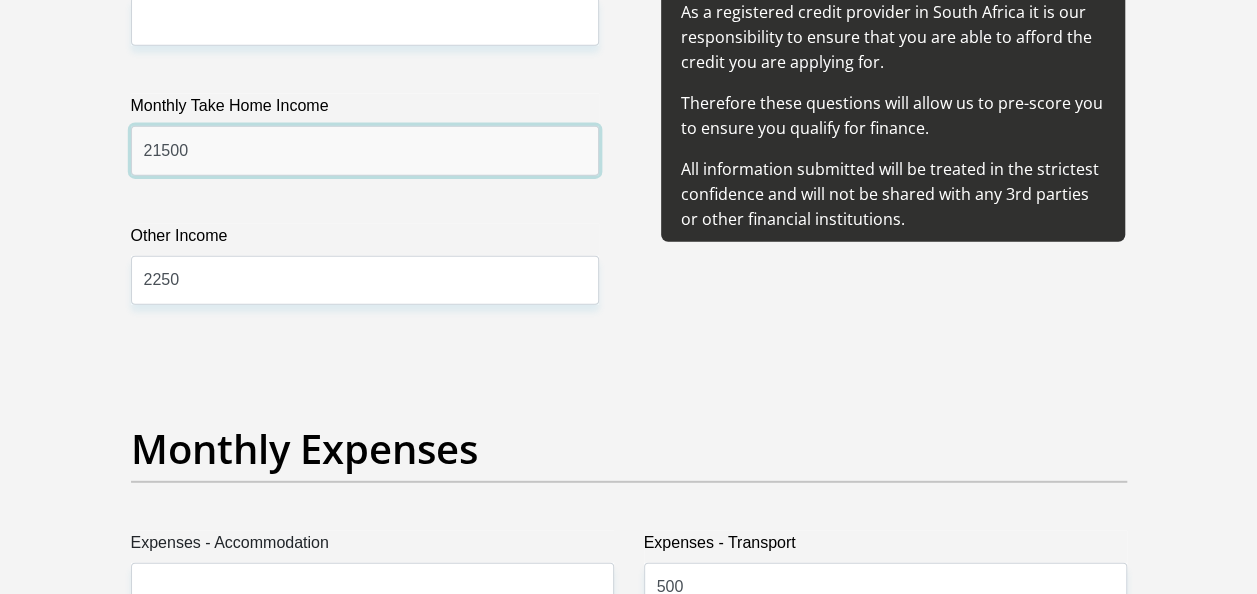 scroll, scrollTop: 2524, scrollLeft: 0, axis: vertical 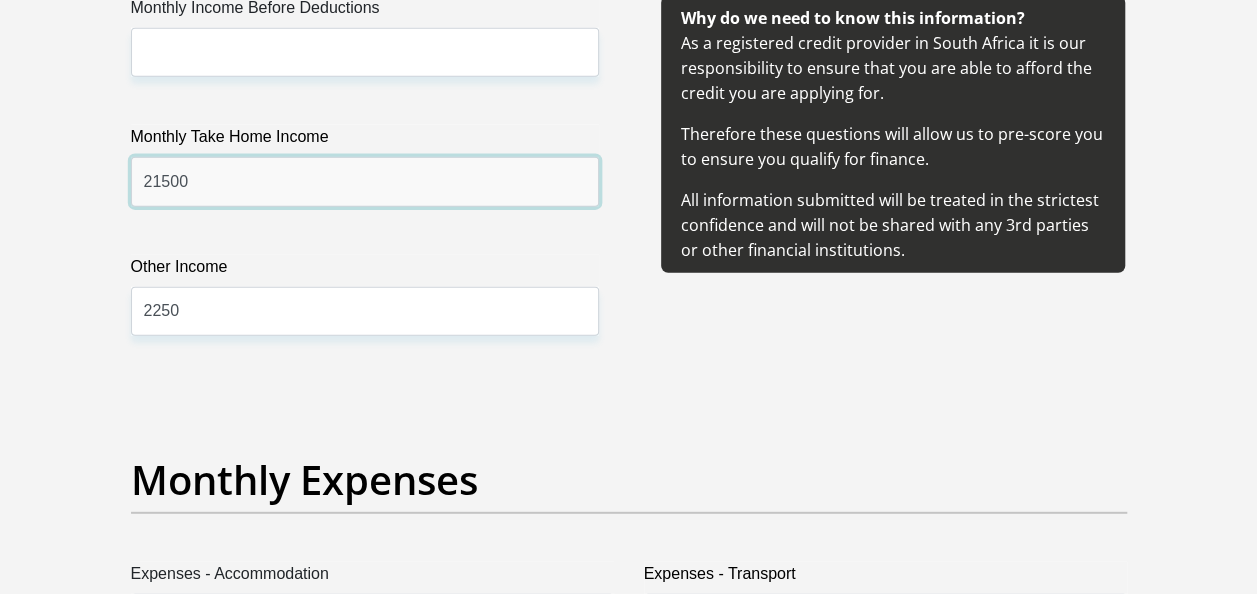 type on "21500" 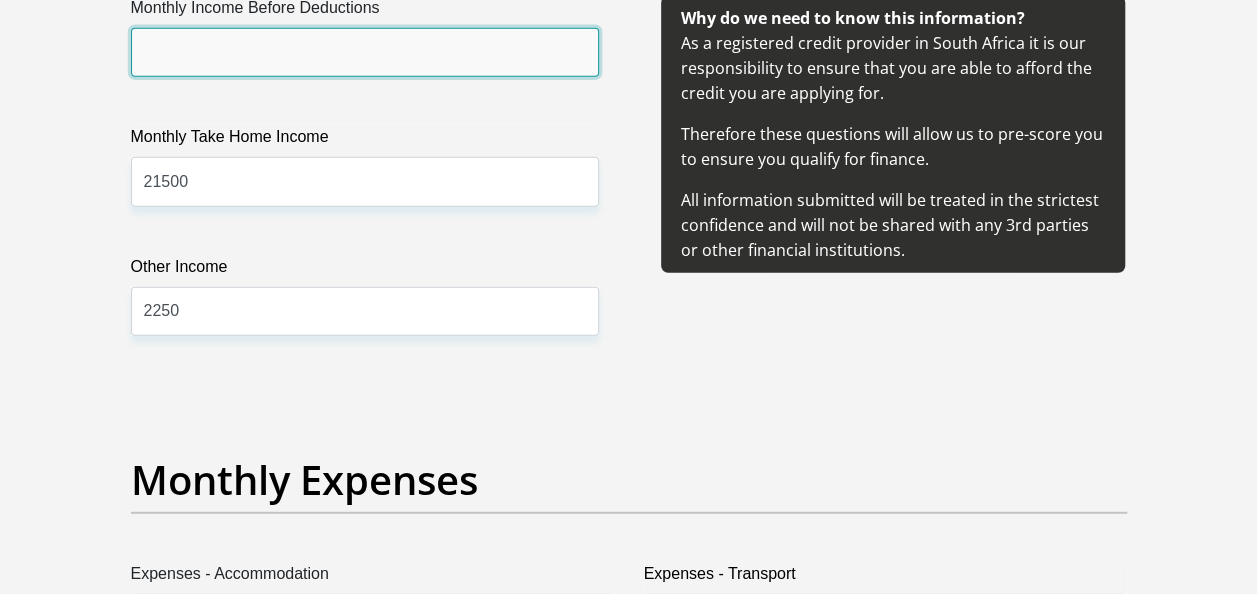 click on "Monthly Income Before Deductions" at bounding box center (365, 52) 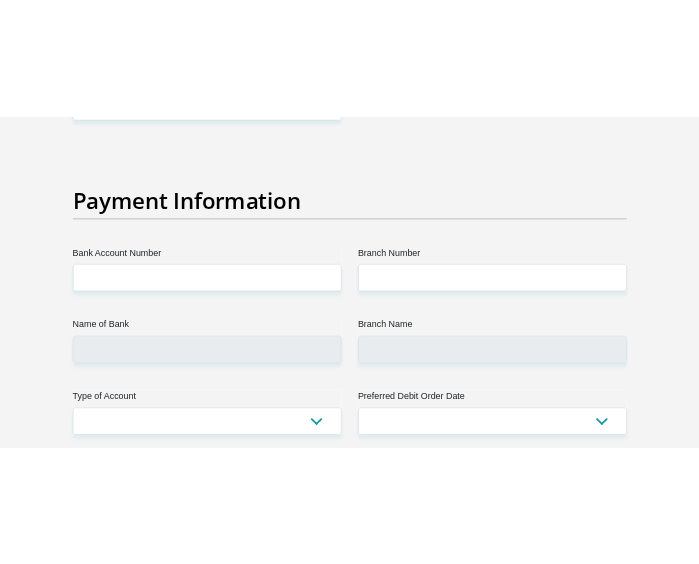 scroll, scrollTop: 4624, scrollLeft: 0, axis: vertical 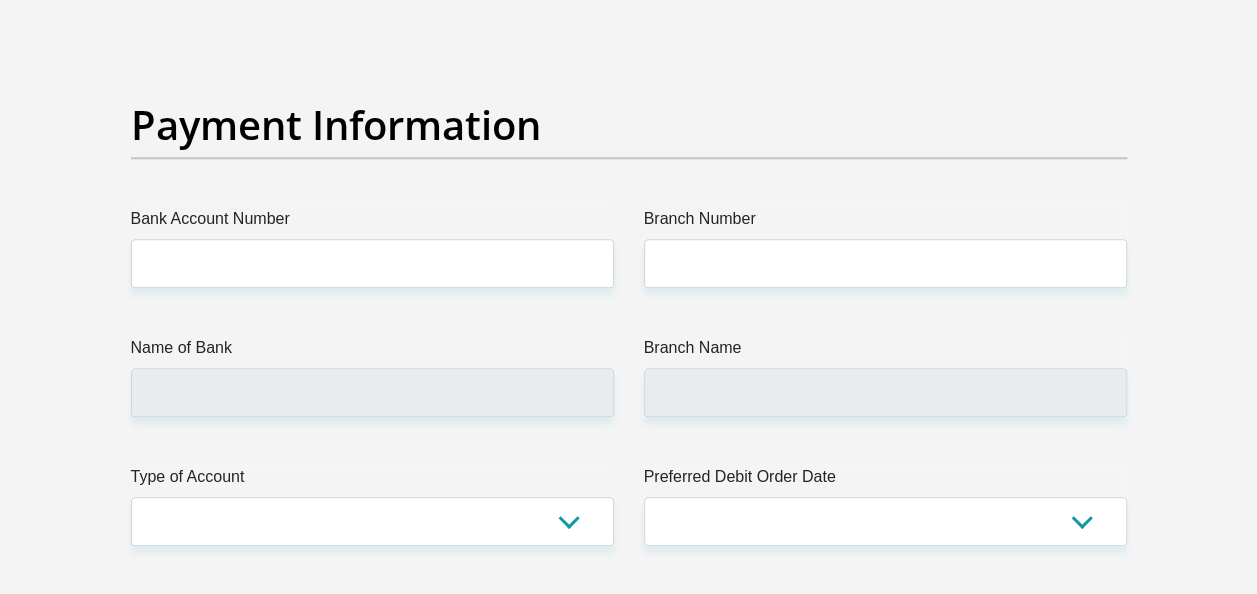 type on "24500" 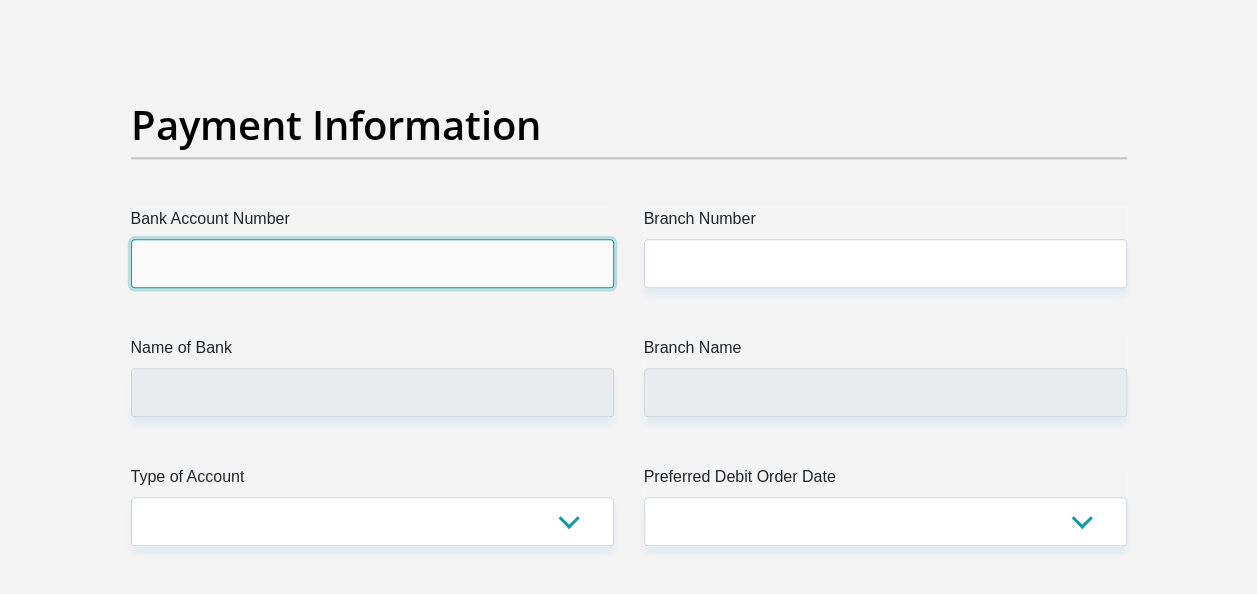 click on "Bank Account Number" at bounding box center [372, 263] 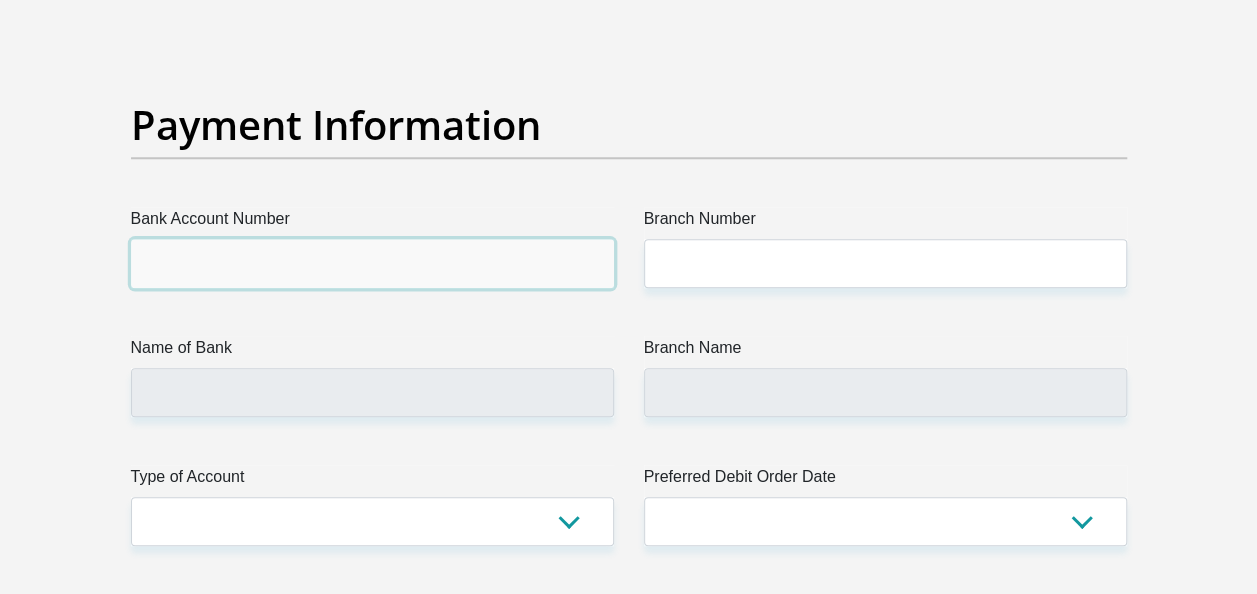click on "Bank Account Number" at bounding box center (372, 263) 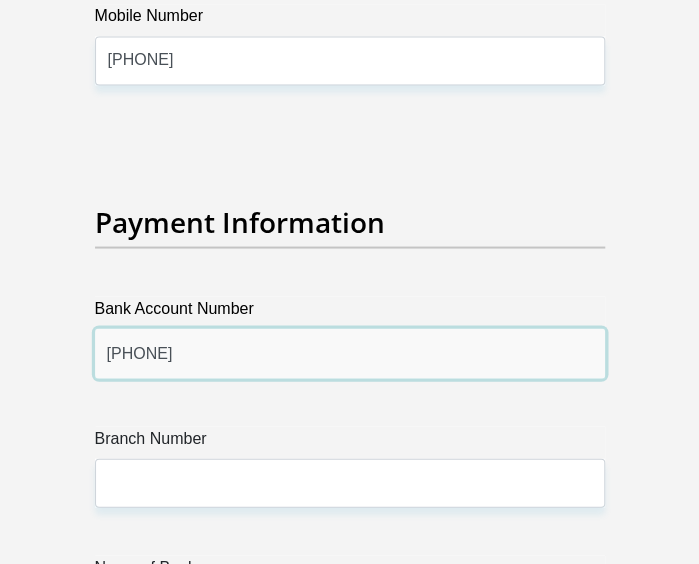 scroll, scrollTop: 7324, scrollLeft: 0, axis: vertical 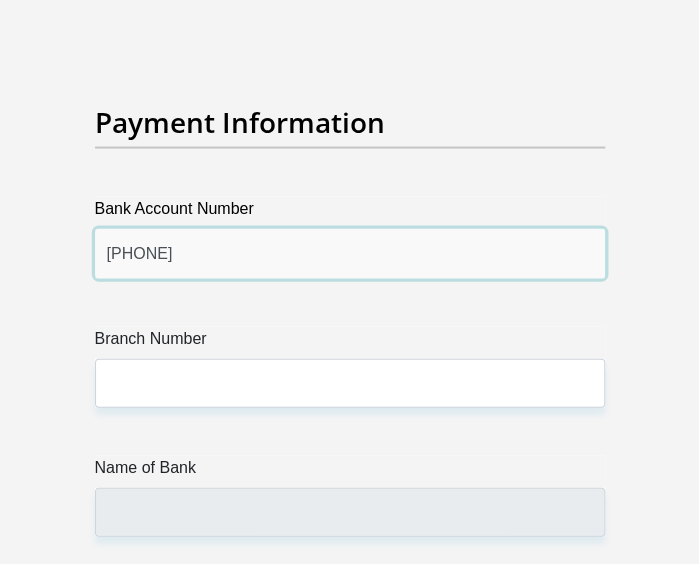 click on "[PHONE]" at bounding box center (350, 252) 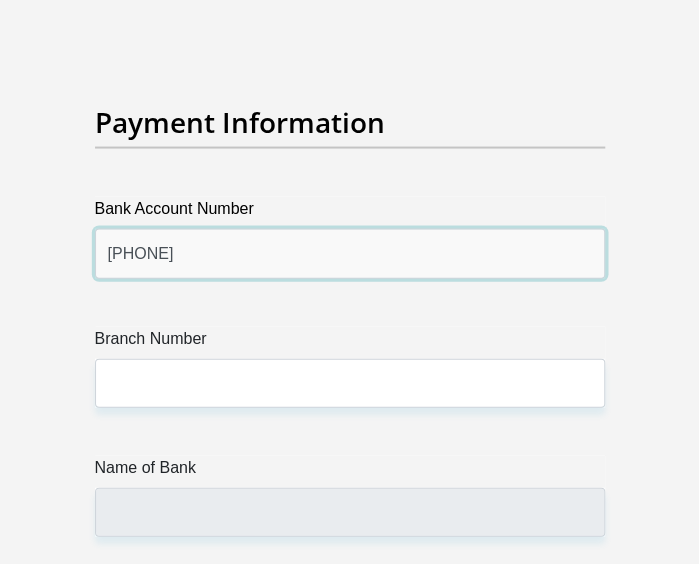 type on "[PHONE]" 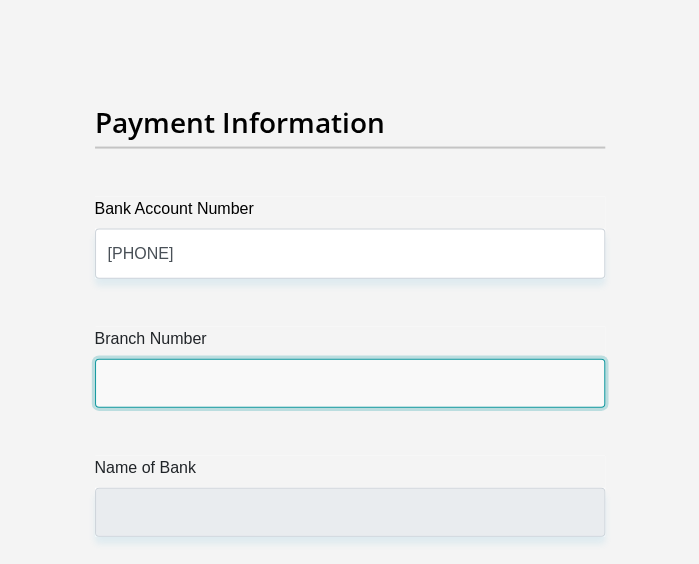 click on "Branch Number" at bounding box center [350, 382] 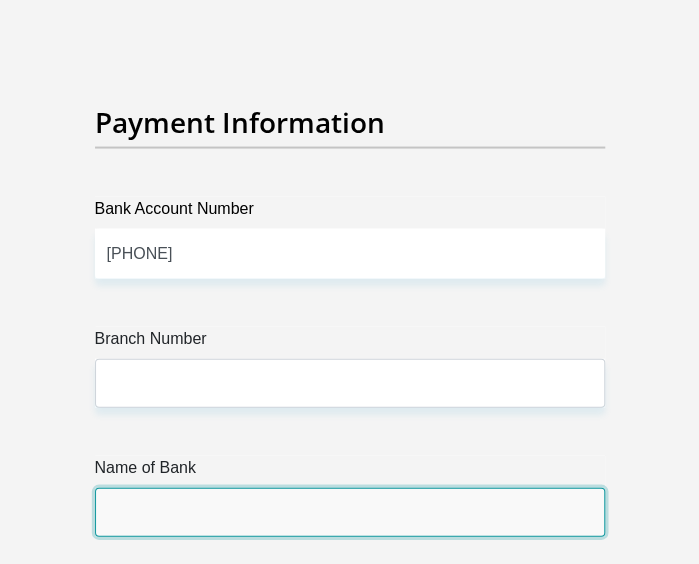click on "Name of Bank" at bounding box center [350, 511] 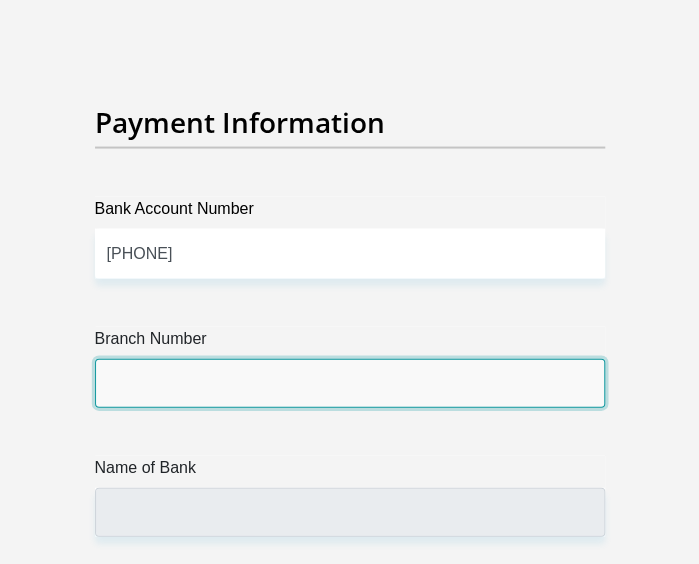 click on "Branch Number" at bounding box center [350, 382] 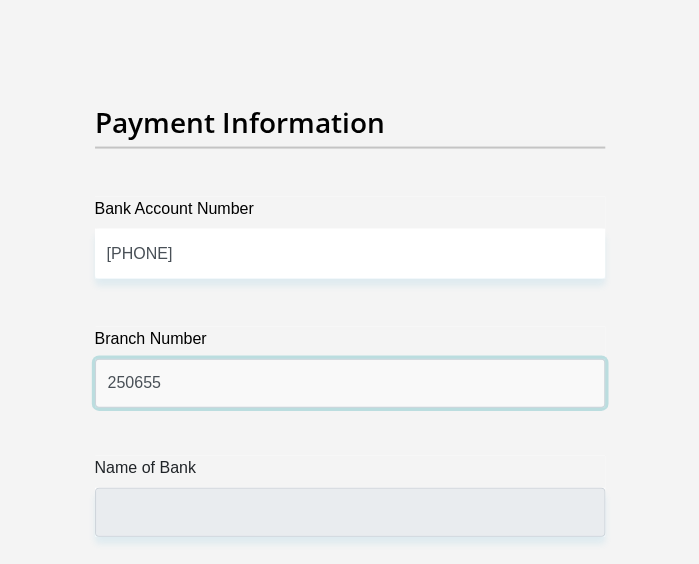 type on "250655" 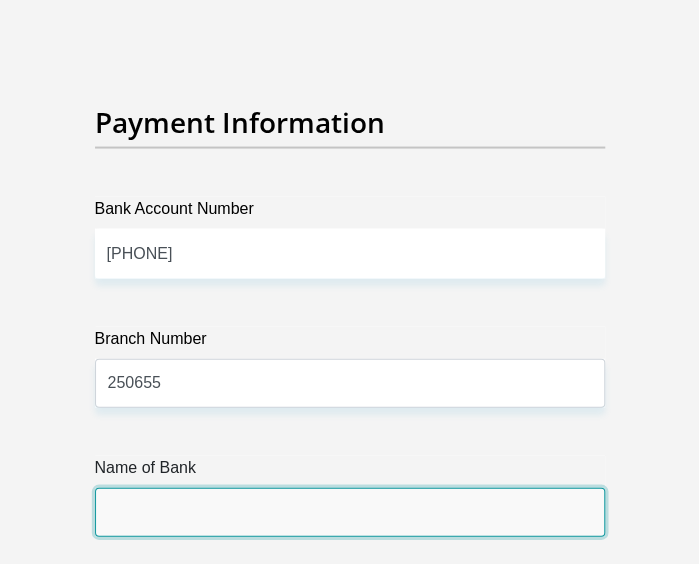 click on "Name of Bank" at bounding box center (350, 511) 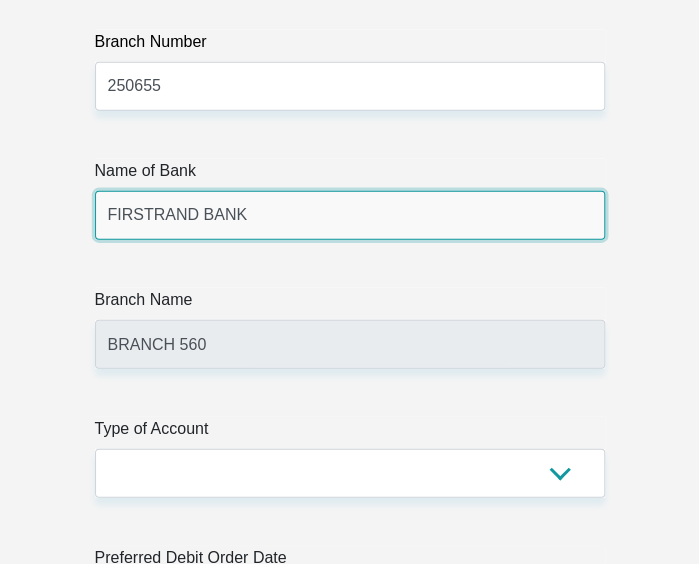 scroll, scrollTop: 7624, scrollLeft: 0, axis: vertical 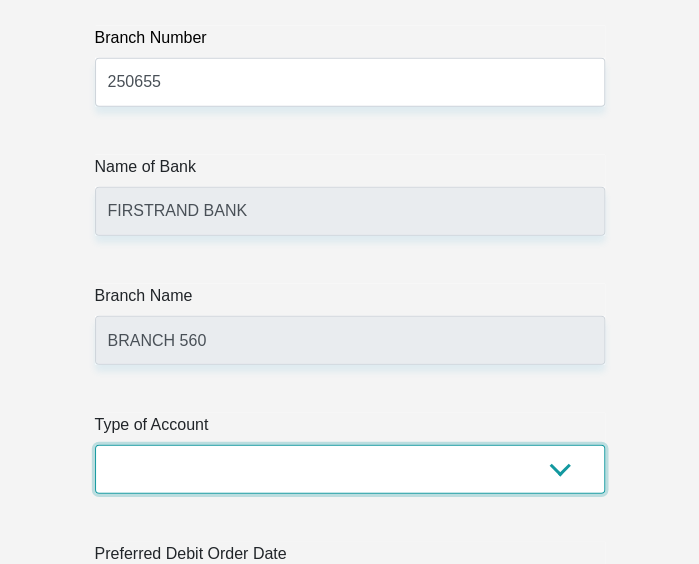 click on "Cheque
Savings" at bounding box center (350, 469) 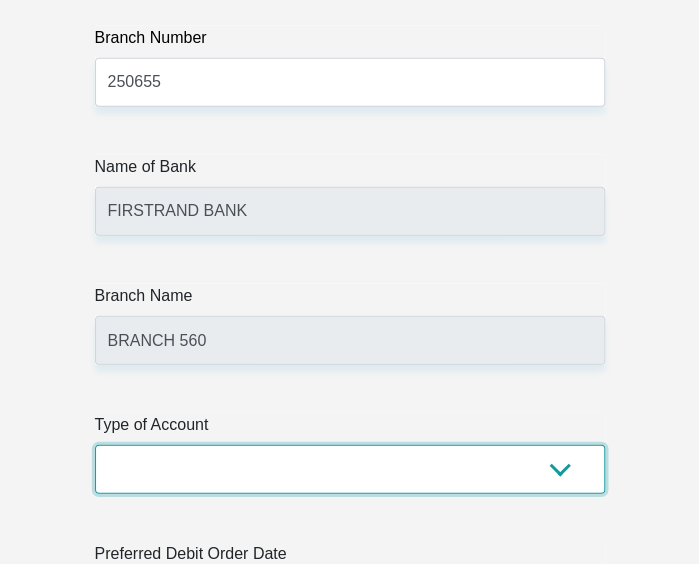 select on "CUR" 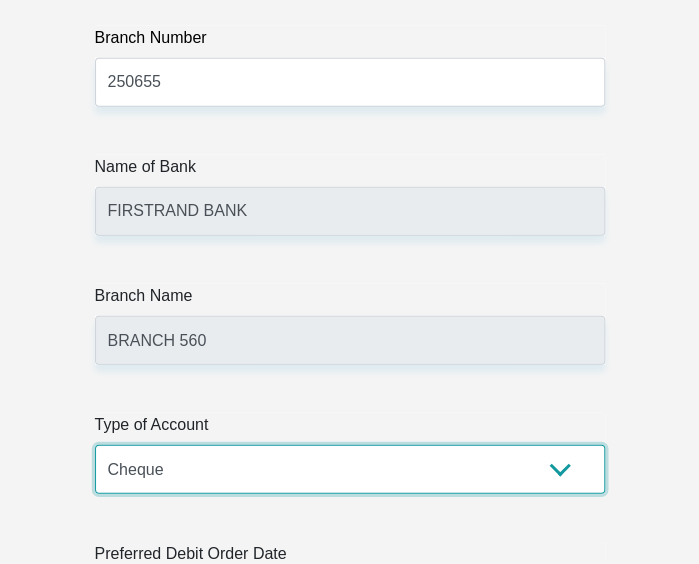 click on "Cheque
Savings" at bounding box center (350, 469) 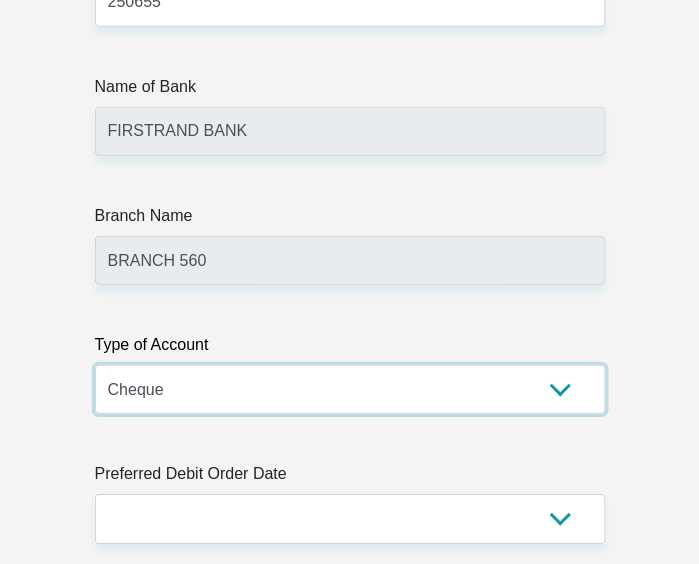 scroll, scrollTop: 7824, scrollLeft: 0, axis: vertical 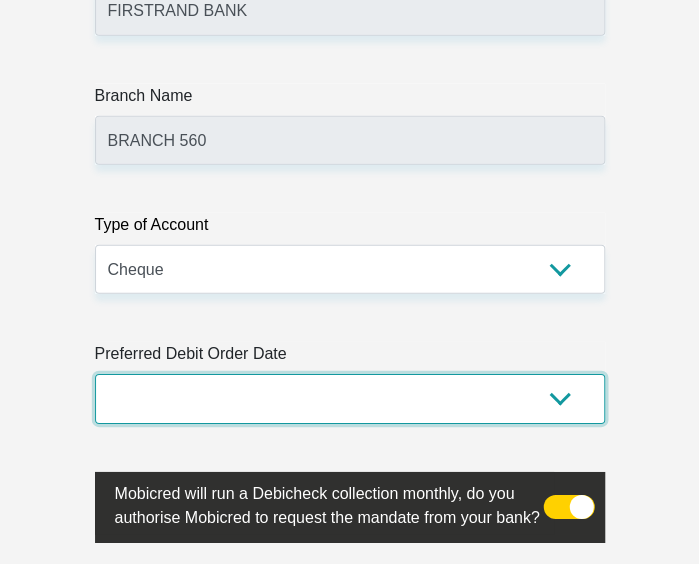 click on "1st
2nd
3rd
4th
5th
7th
18th
19th
20th
21st
22nd
23rd
24th
25th
26th
27th
28th
29th
30th" at bounding box center (350, 398) 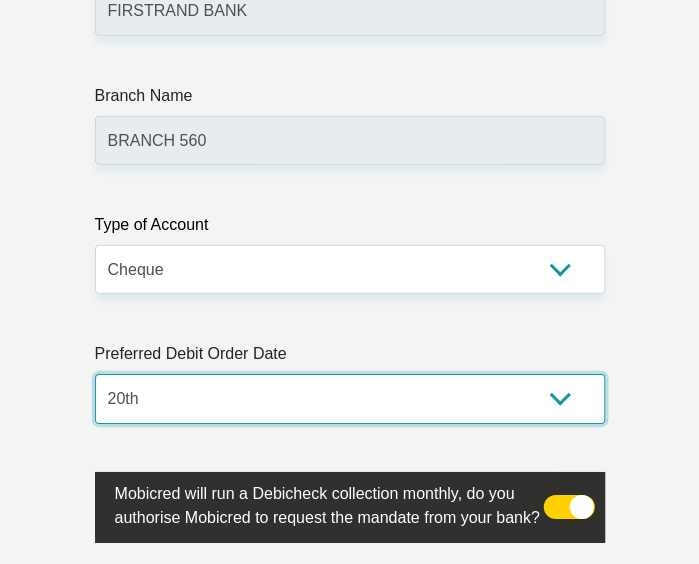 click on "1st
2nd
3rd
4th
5th
7th
18th
19th
20th
21st
22nd
23rd
24th
25th
26th
27th
28th
29th
30th" at bounding box center (350, 398) 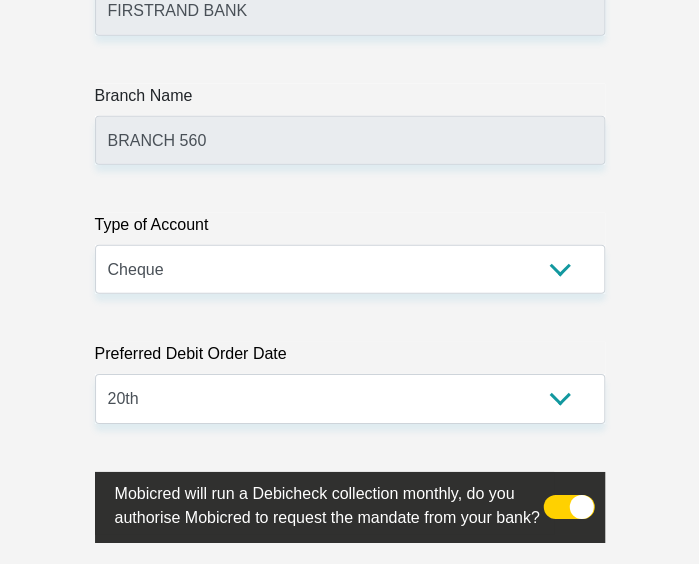 click at bounding box center [568, 507] 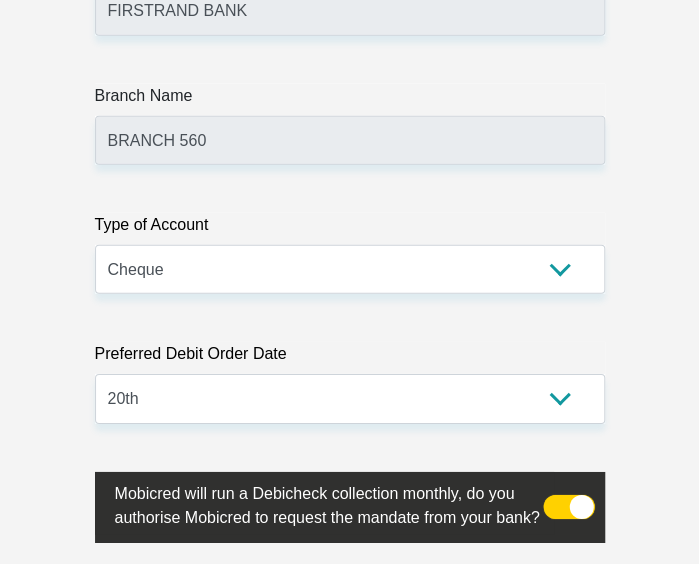 click at bounding box center [579, 489] 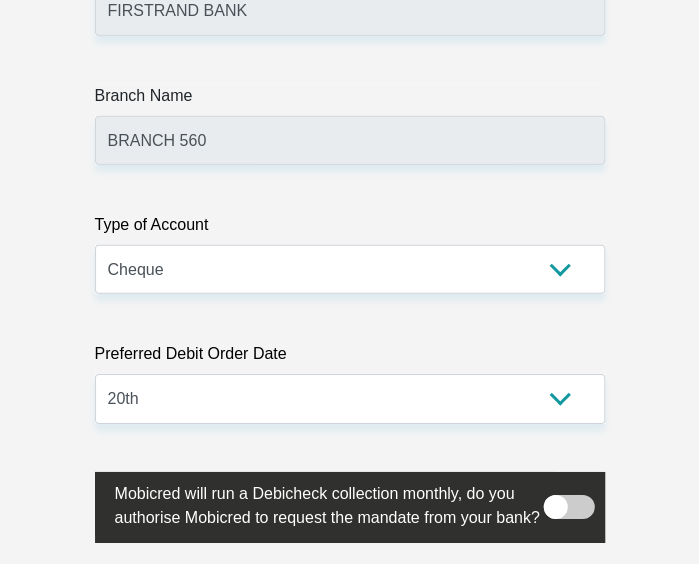 click at bounding box center [568, 507] 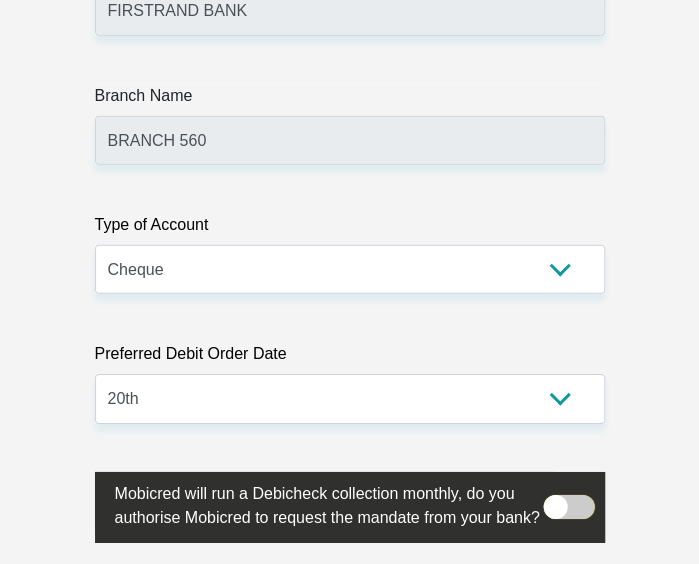 click at bounding box center (579, 489) 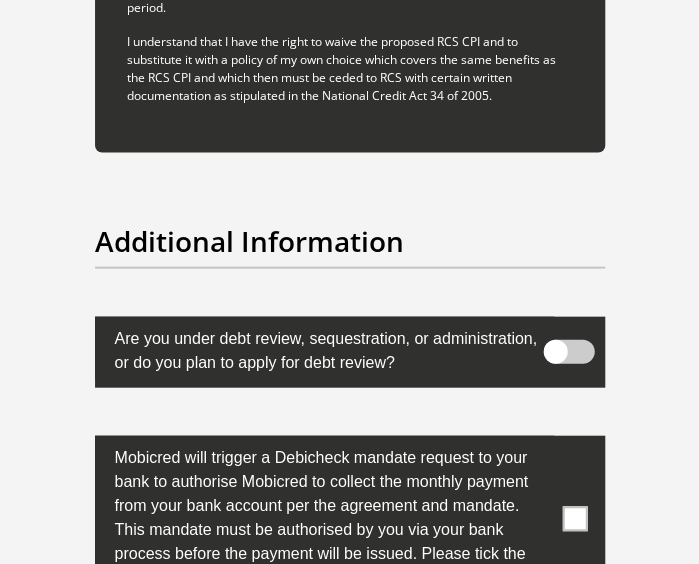 scroll, scrollTop: 9524, scrollLeft: 0, axis: vertical 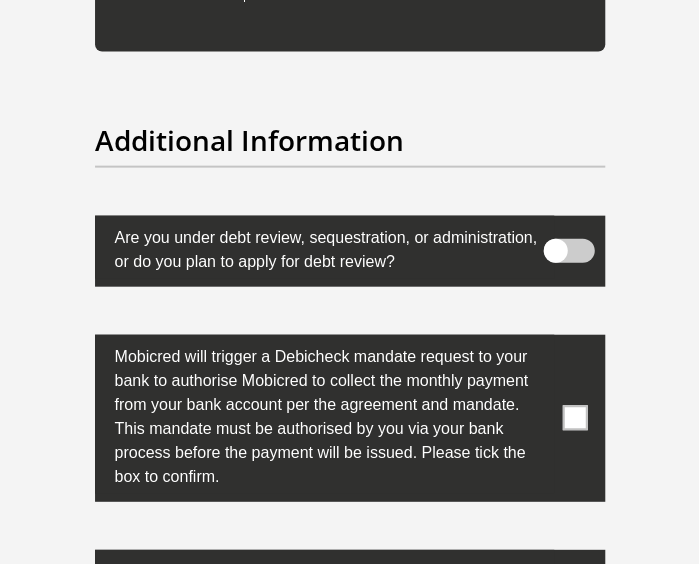 click at bounding box center [574, 418] 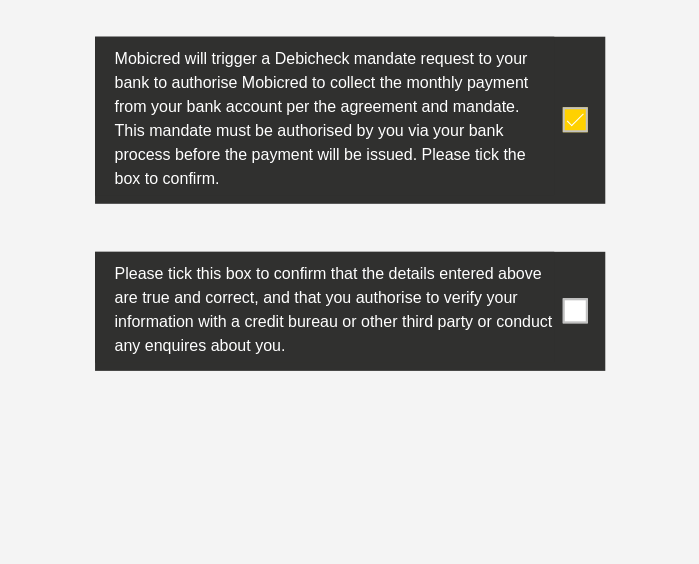 scroll, scrollTop: 9824, scrollLeft: 0, axis: vertical 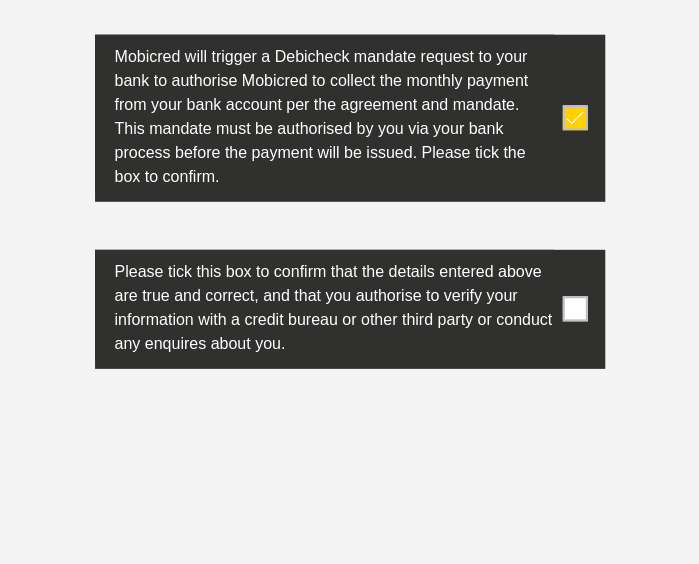 click at bounding box center [574, 309] 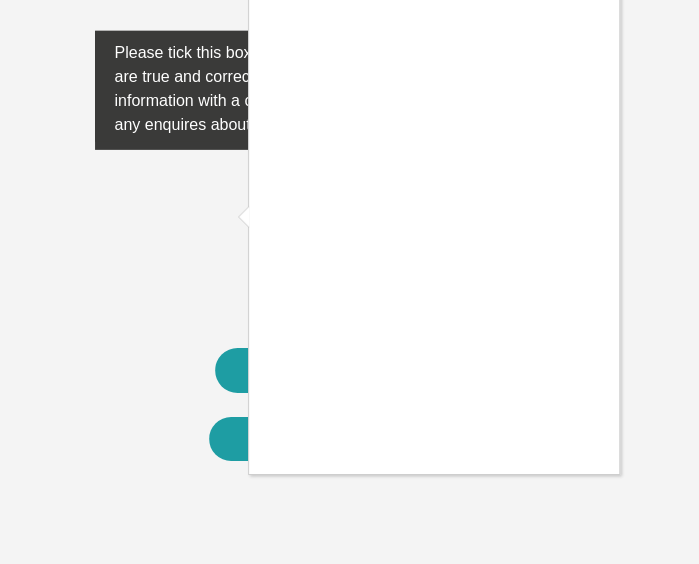 scroll, scrollTop: 10124, scrollLeft: 0, axis: vertical 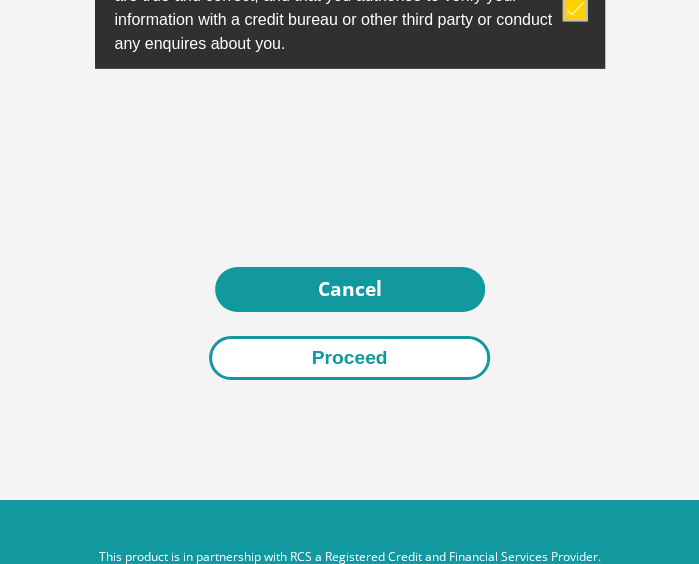 click on "Proceed" at bounding box center (350, 358) 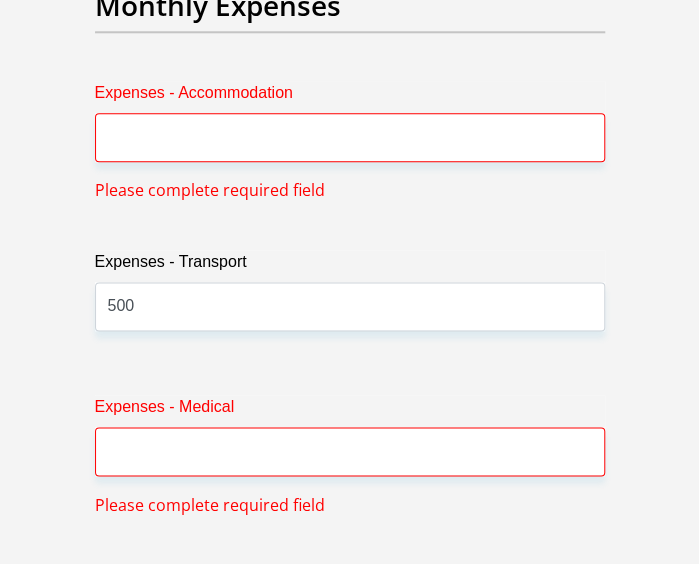 scroll, scrollTop: 4634, scrollLeft: 0, axis: vertical 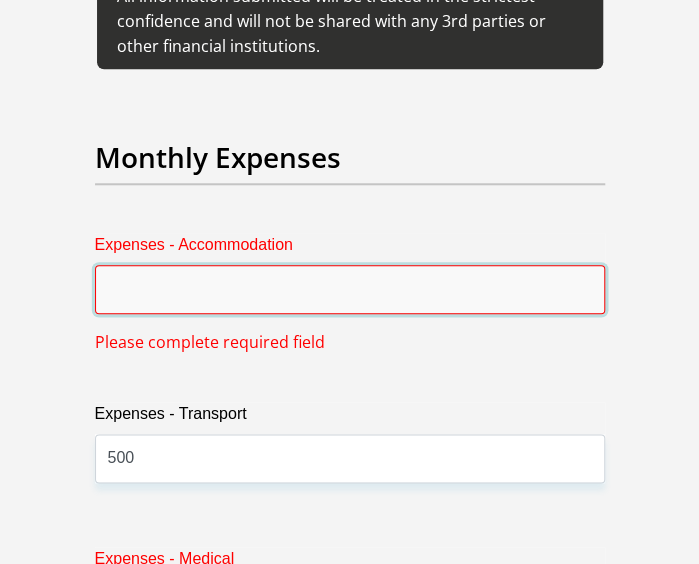 click on "Expenses - Accommodation" at bounding box center (350, 289) 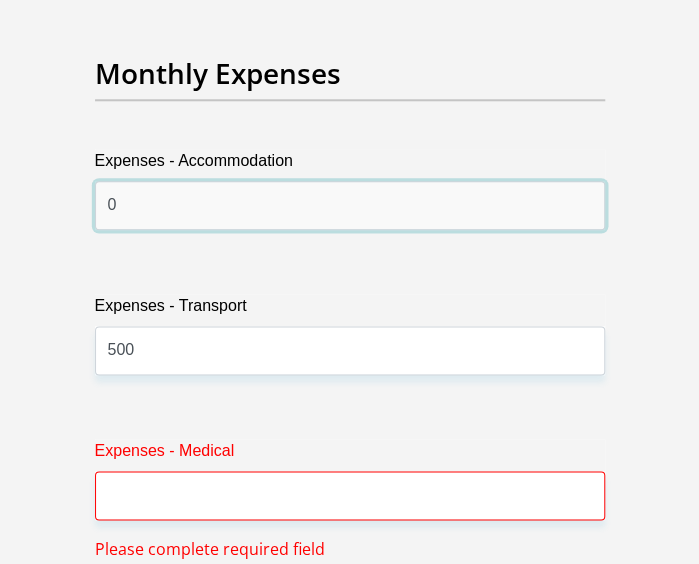scroll, scrollTop: 4834, scrollLeft: 0, axis: vertical 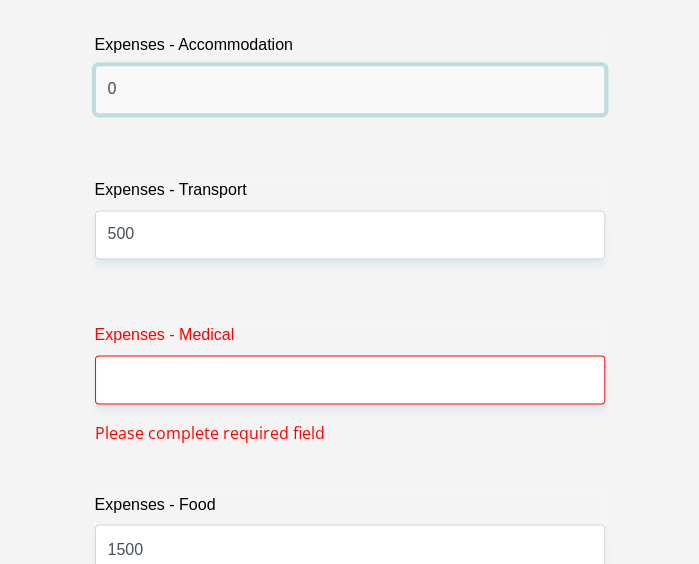 type on "0" 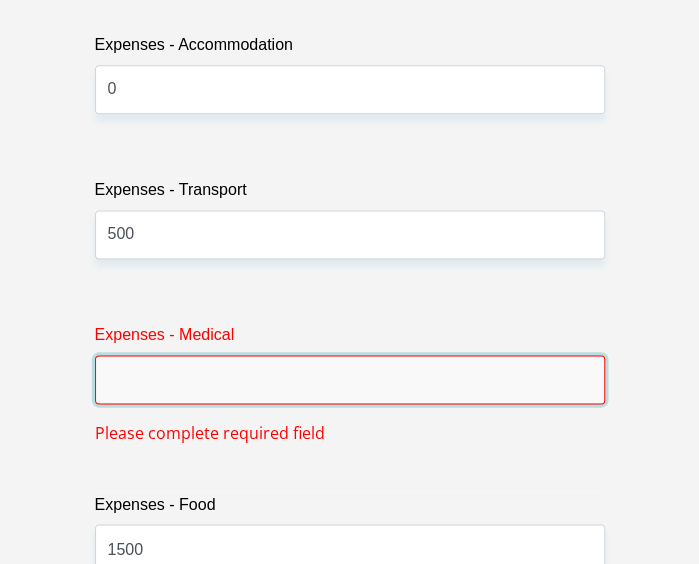 click on "Expenses - Medical" at bounding box center [350, 379] 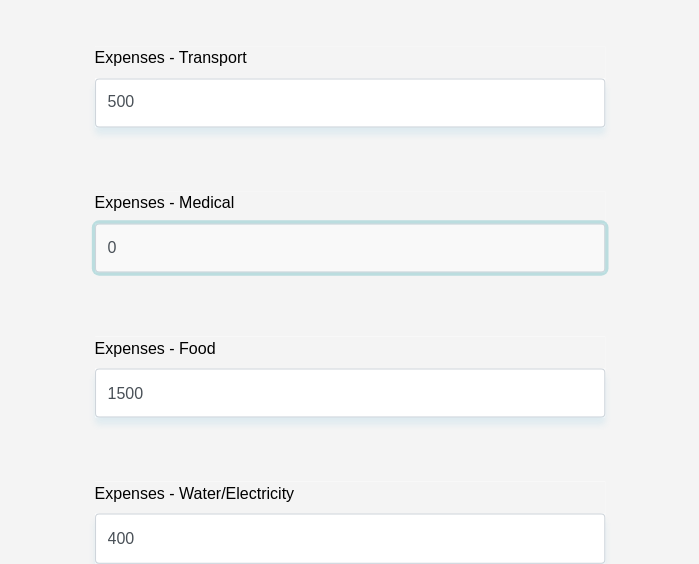 scroll, scrollTop: 5134, scrollLeft: 0, axis: vertical 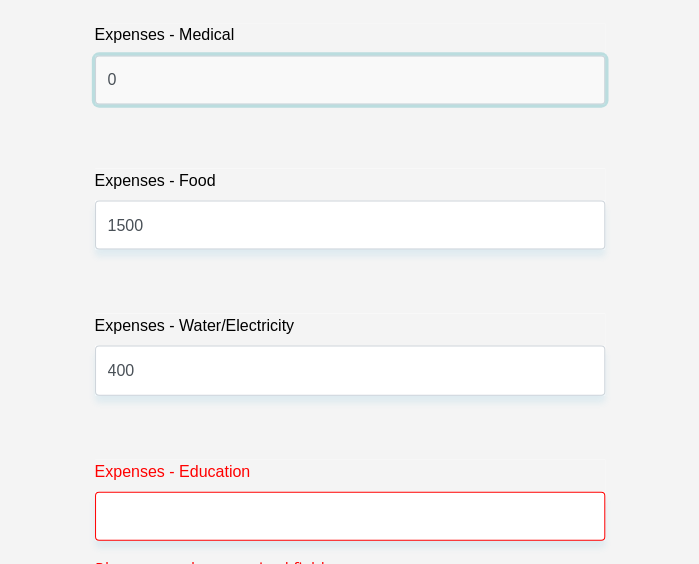 type on "0" 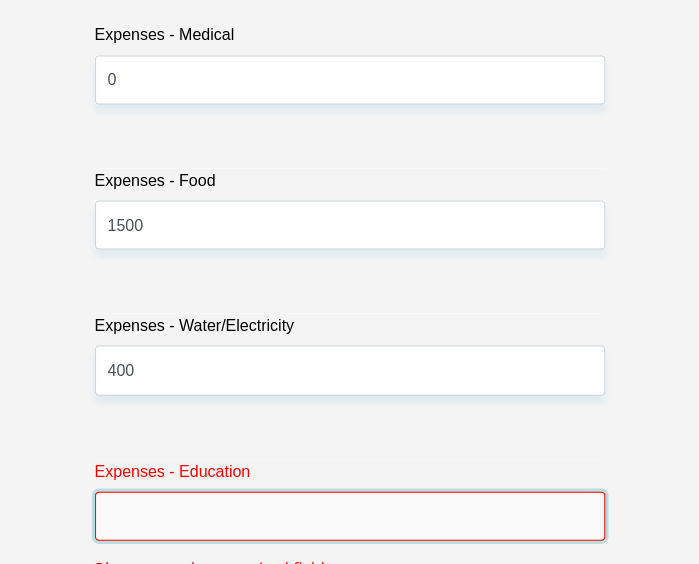 click on "Expenses - Education" at bounding box center [350, 515] 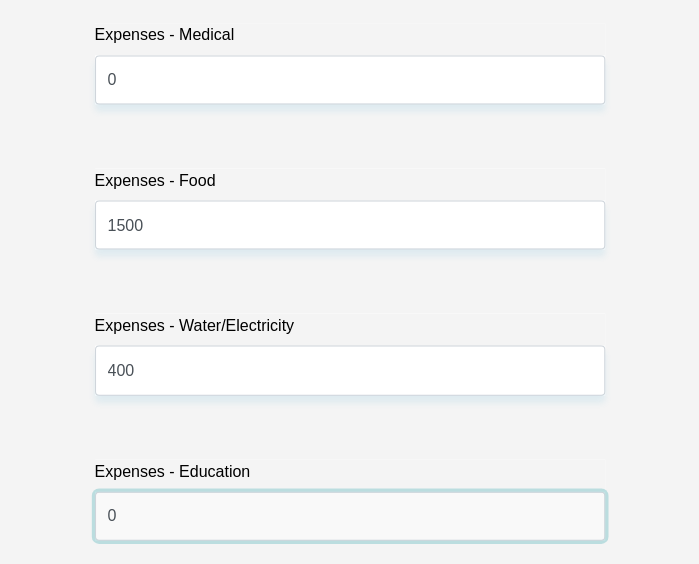 scroll, scrollTop: 5634, scrollLeft: 0, axis: vertical 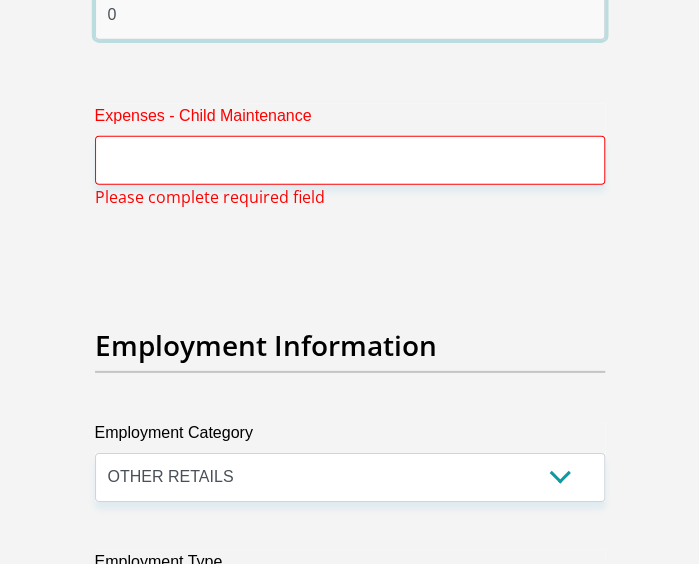 type on "0" 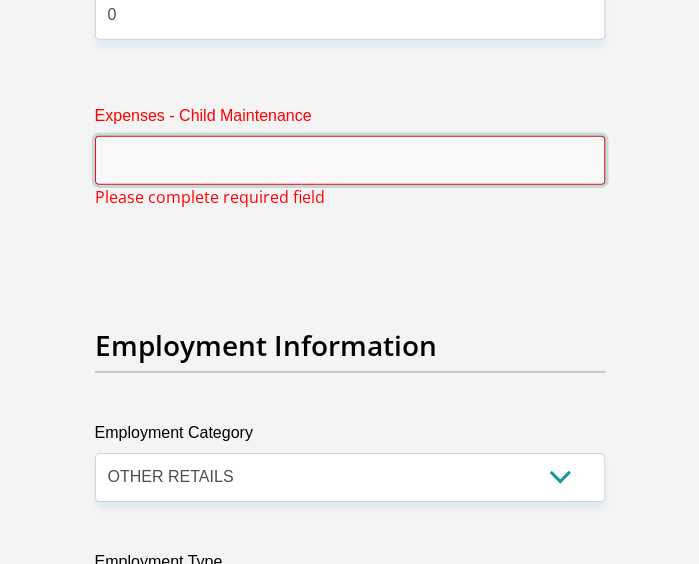click on "Expenses - Child Maintenance" at bounding box center (350, 160) 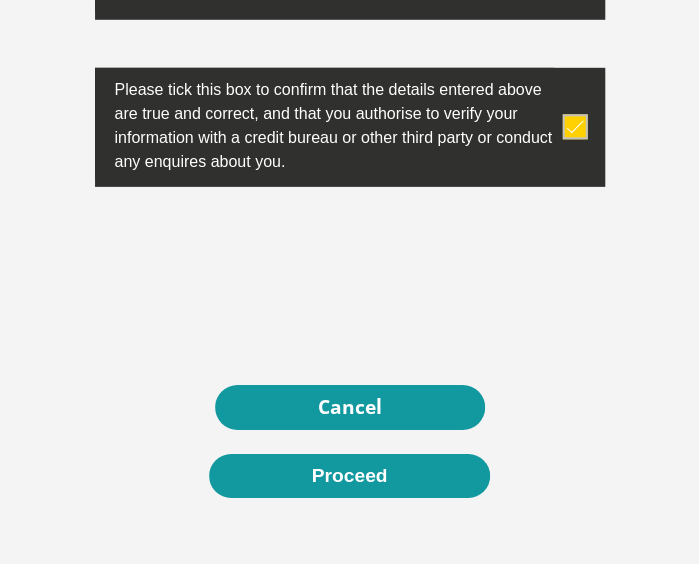 scroll, scrollTop: 10154, scrollLeft: 0, axis: vertical 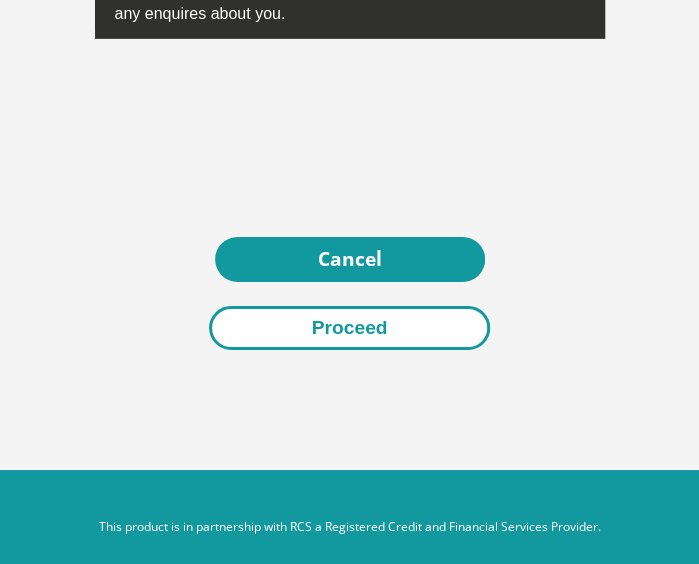 type on "0" 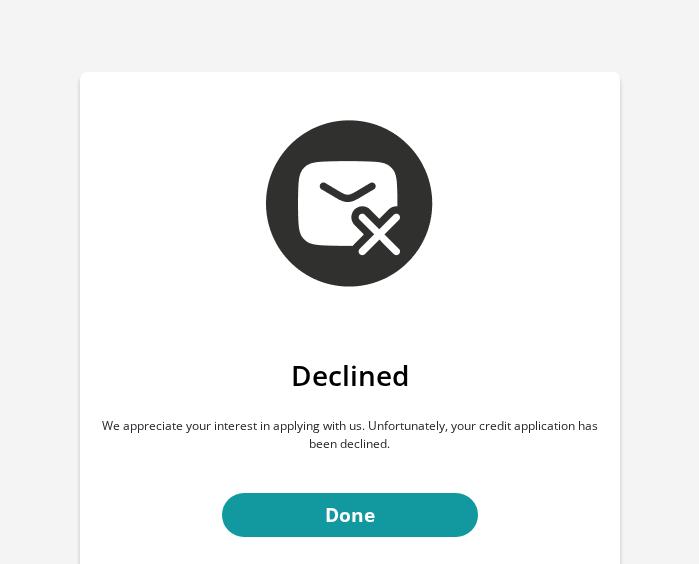 scroll, scrollTop: 0, scrollLeft: 0, axis: both 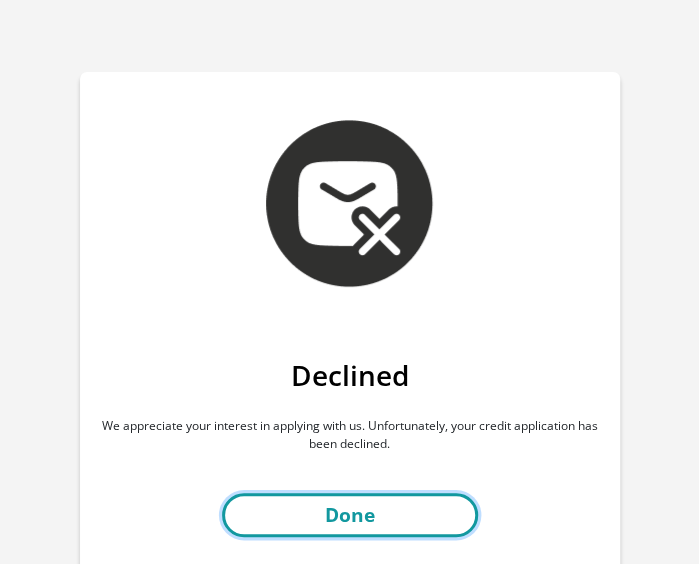 click on "Done" at bounding box center (350, 515) 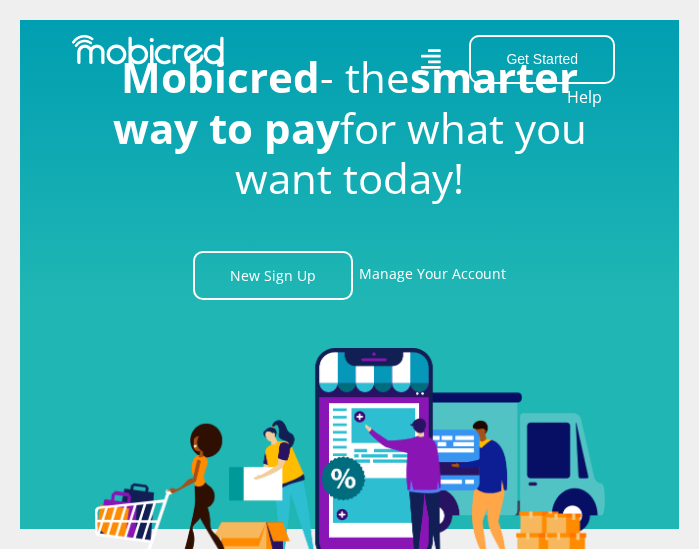 scroll, scrollTop: 0, scrollLeft: 0, axis: both 